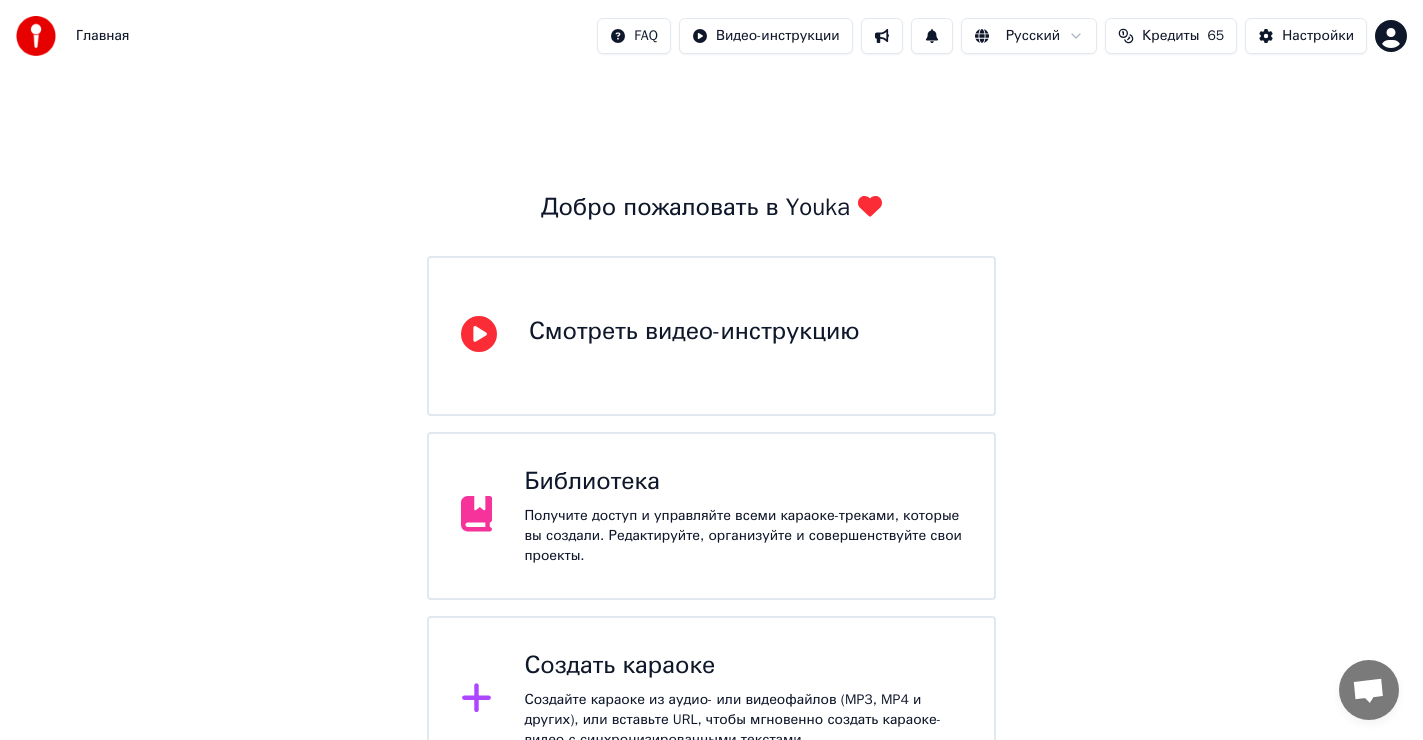 scroll, scrollTop: 0, scrollLeft: 0, axis: both 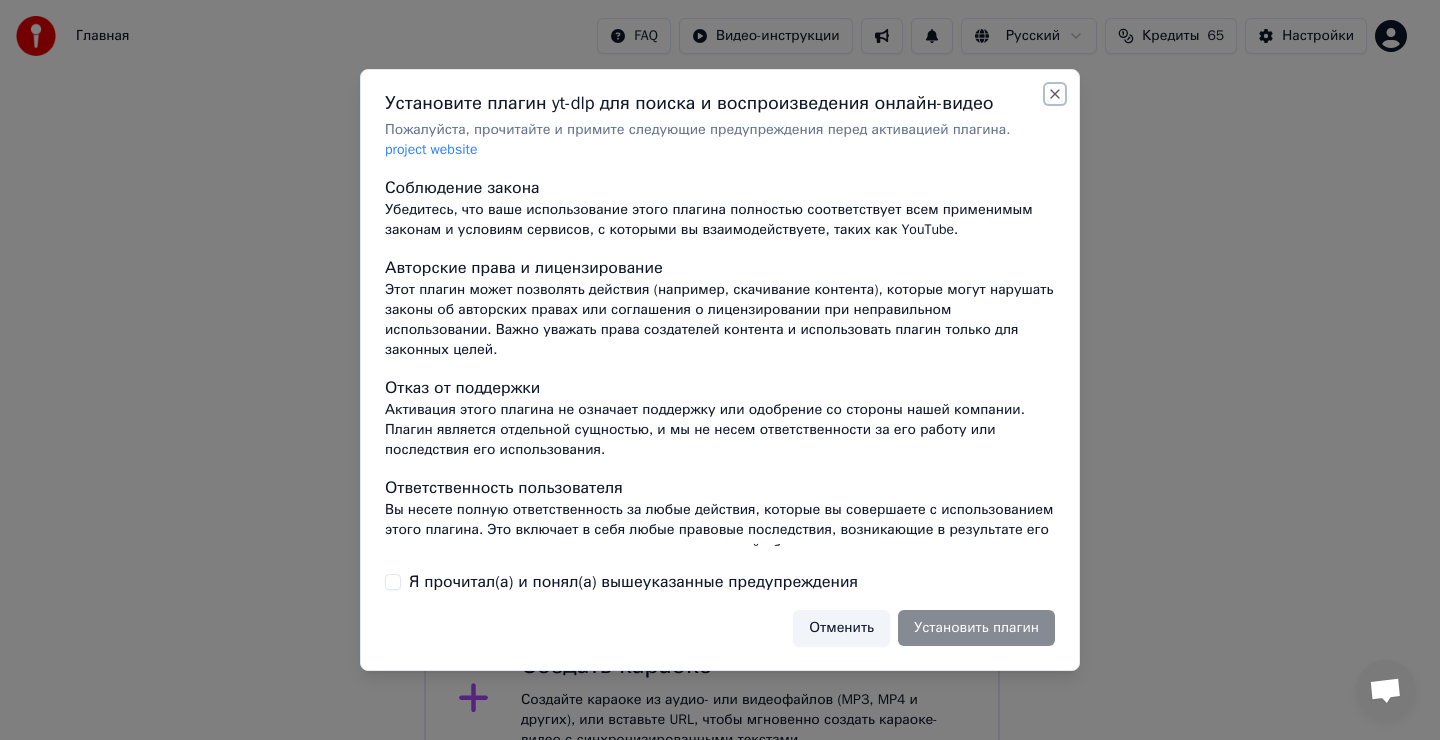 click on "Close" at bounding box center [1055, 94] 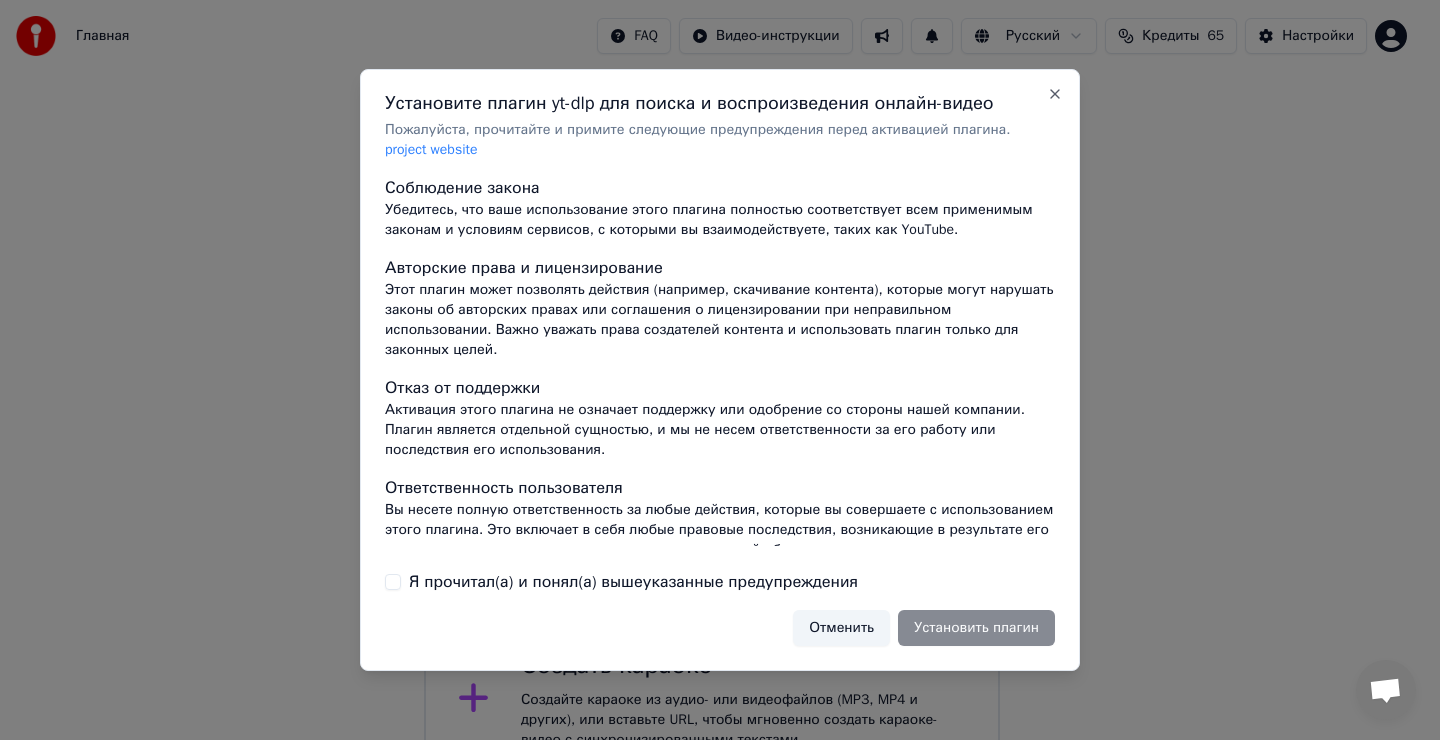 click on "Отменить" at bounding box center [841, 628] 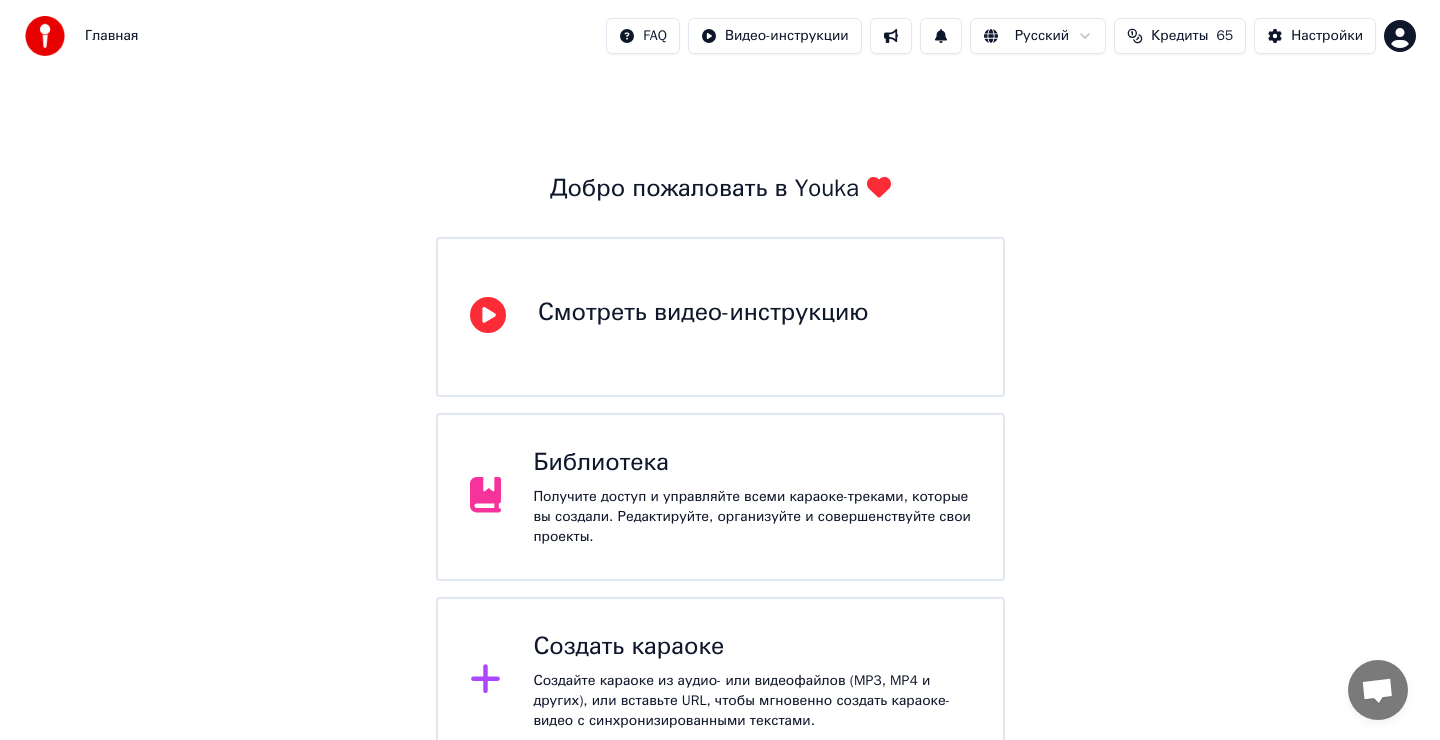 scroll, scrollTop: 44, scrollLeft: 0, axis: vertical 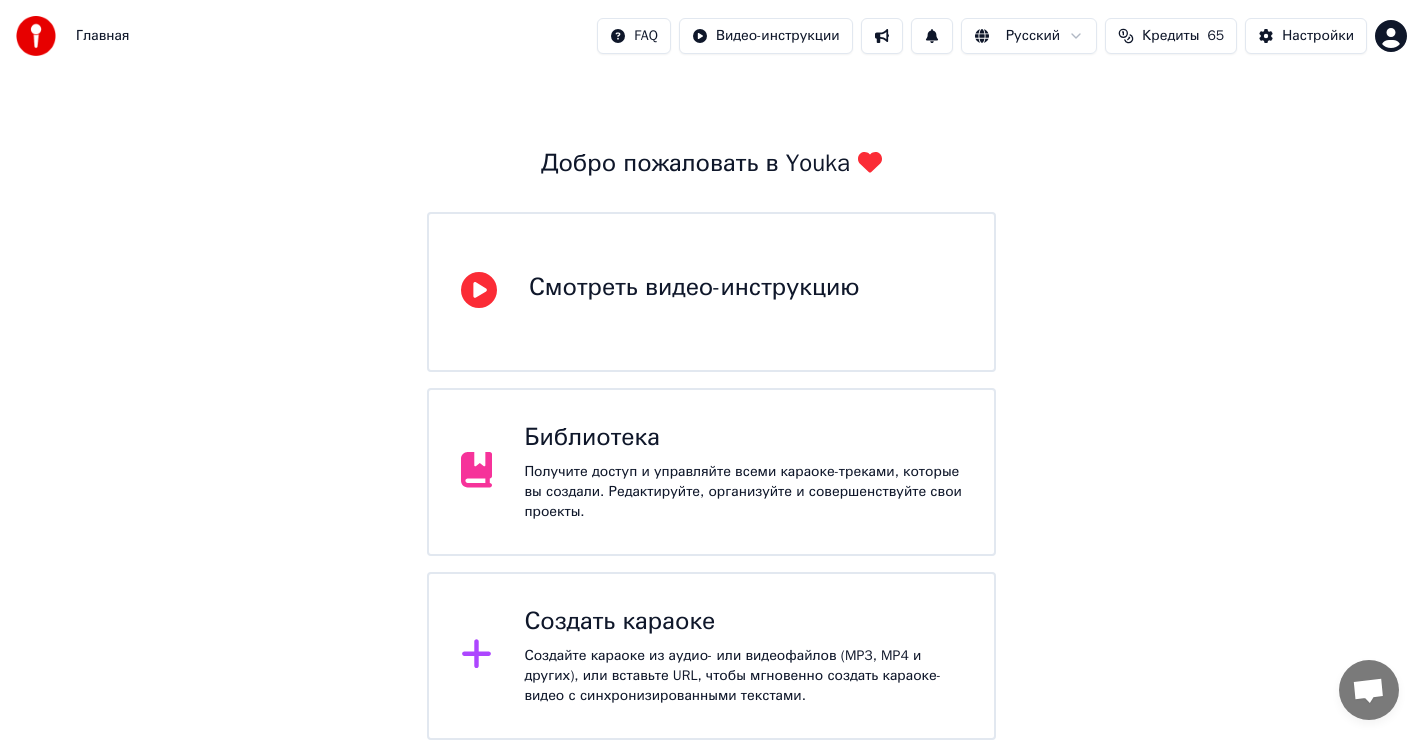 click on "Создать караоке Создайте караоке из аудио- или видеофайлов (MP3, MP4 и других), или вставьте URL, чтобы мгновенно создать караоке-видео с синхронизированными текстами." at bounding box center [743, 656] 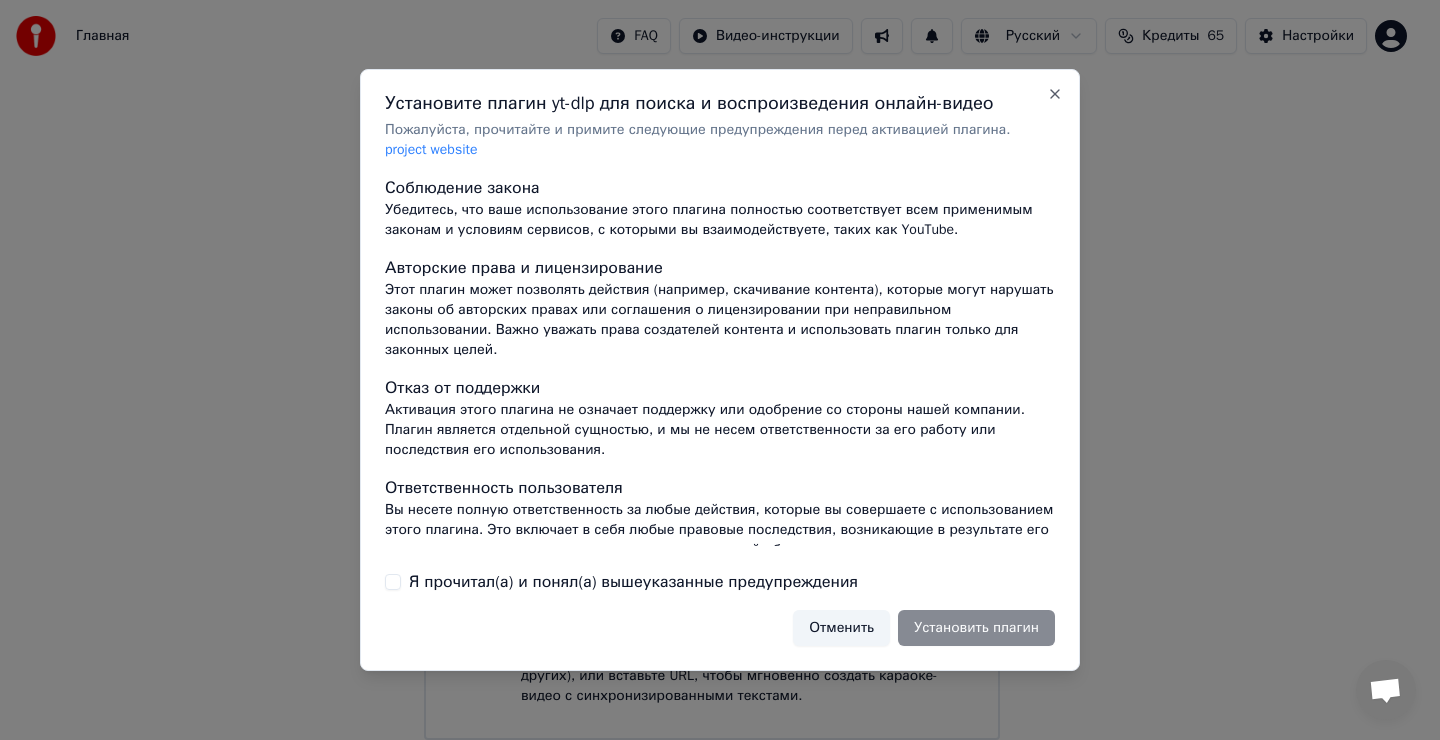 click on "Отменить" at bounding box center (841, 628) 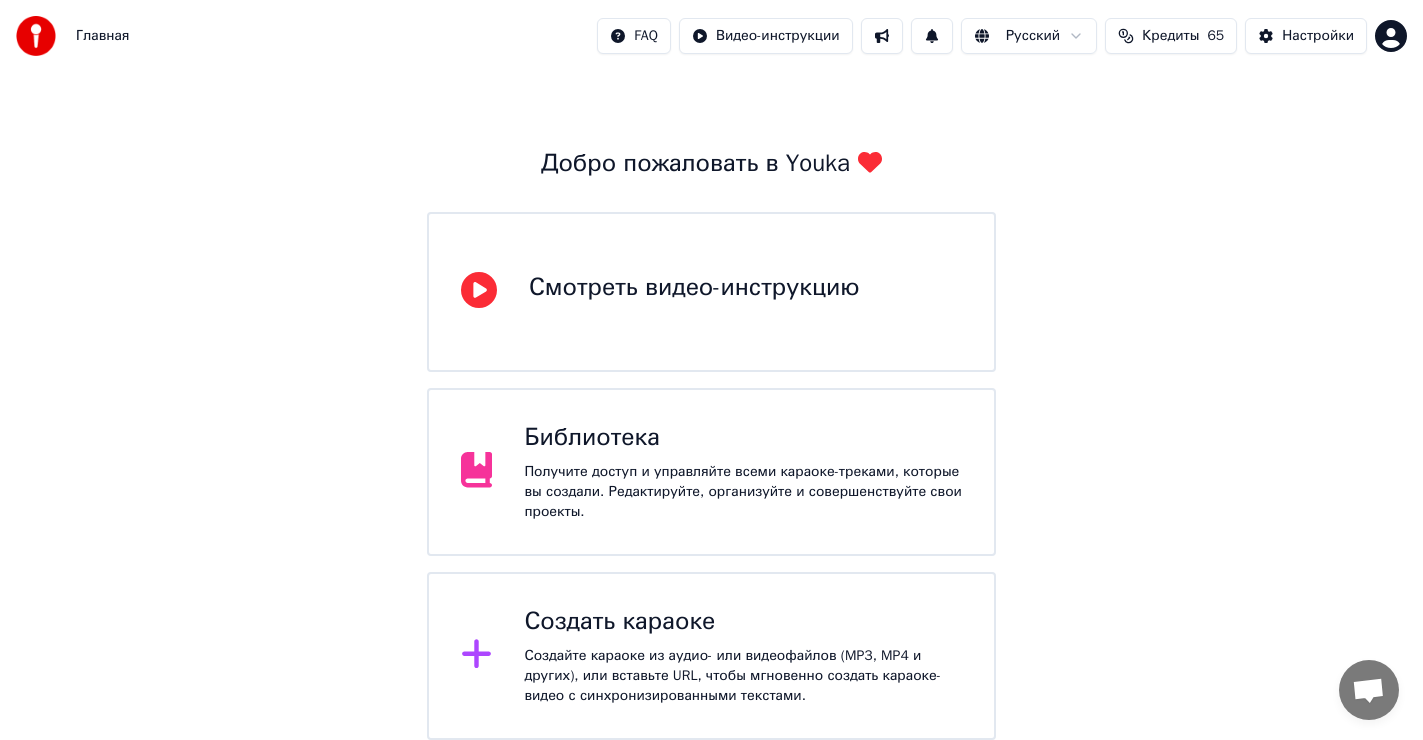 click on "Создайте караоке из аудио- или видеофайлов (MP3, MP4 и других), или вставьте URL, чтобы мгновенно создать караоке-видео с синхронизированными текстами." at bounding box center (743, 676) 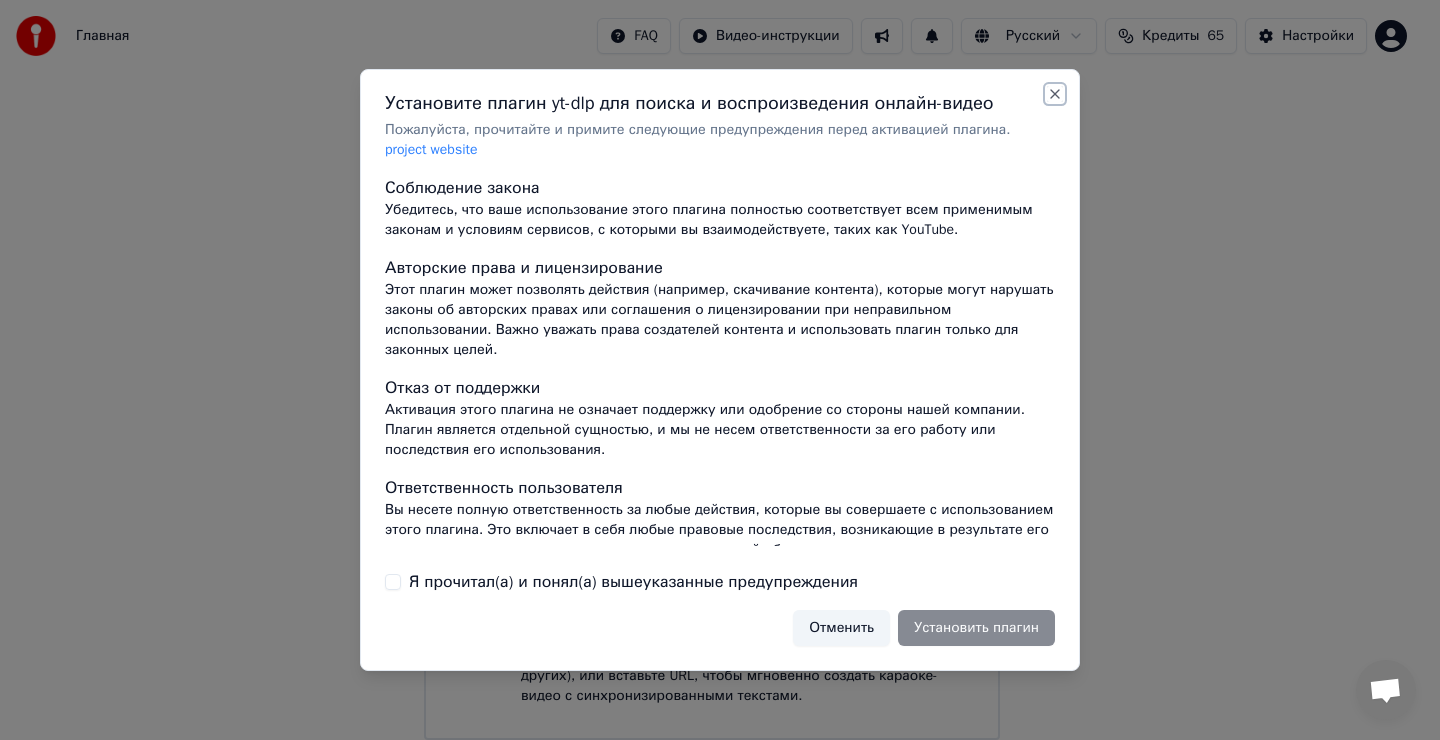 click on "Close" at bounding box center [1055, 94] 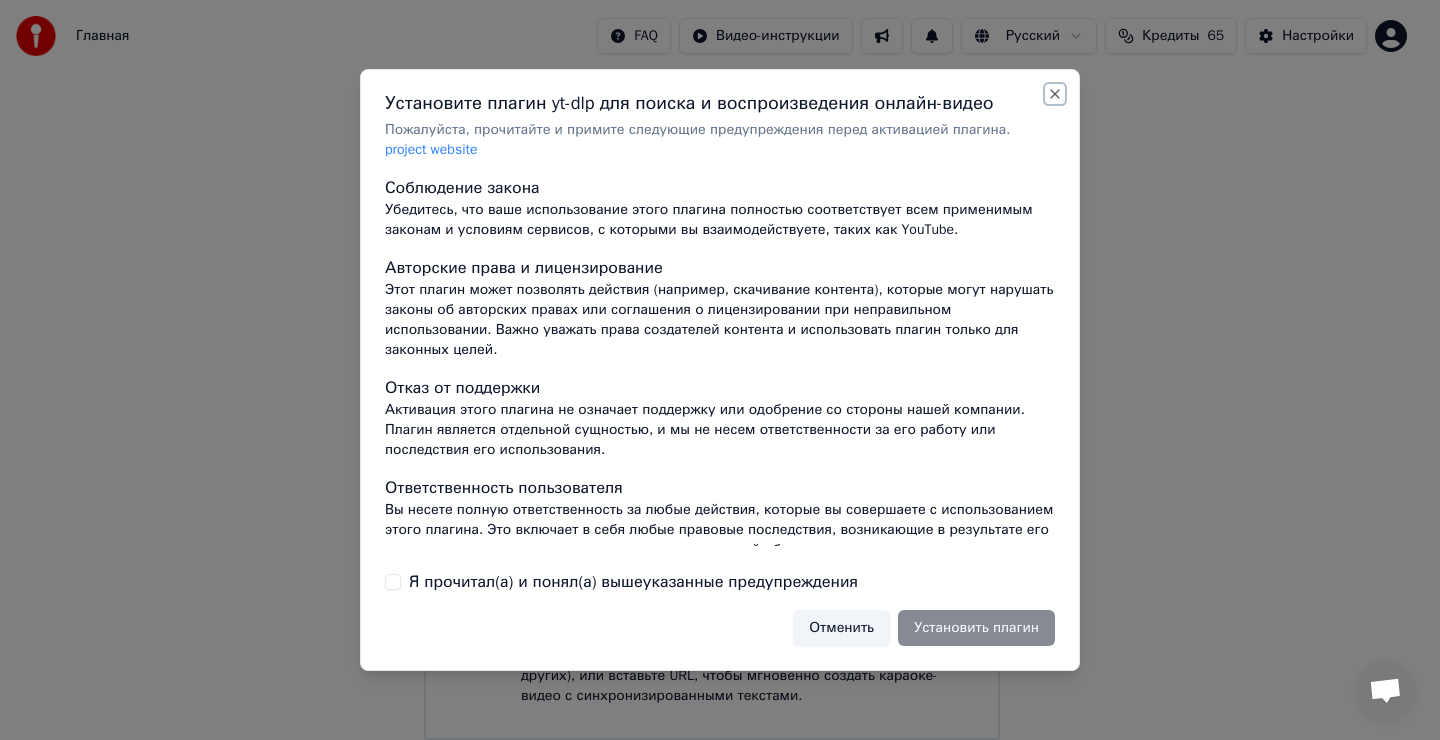 click on "Close" at bounding box center (1055, 94) 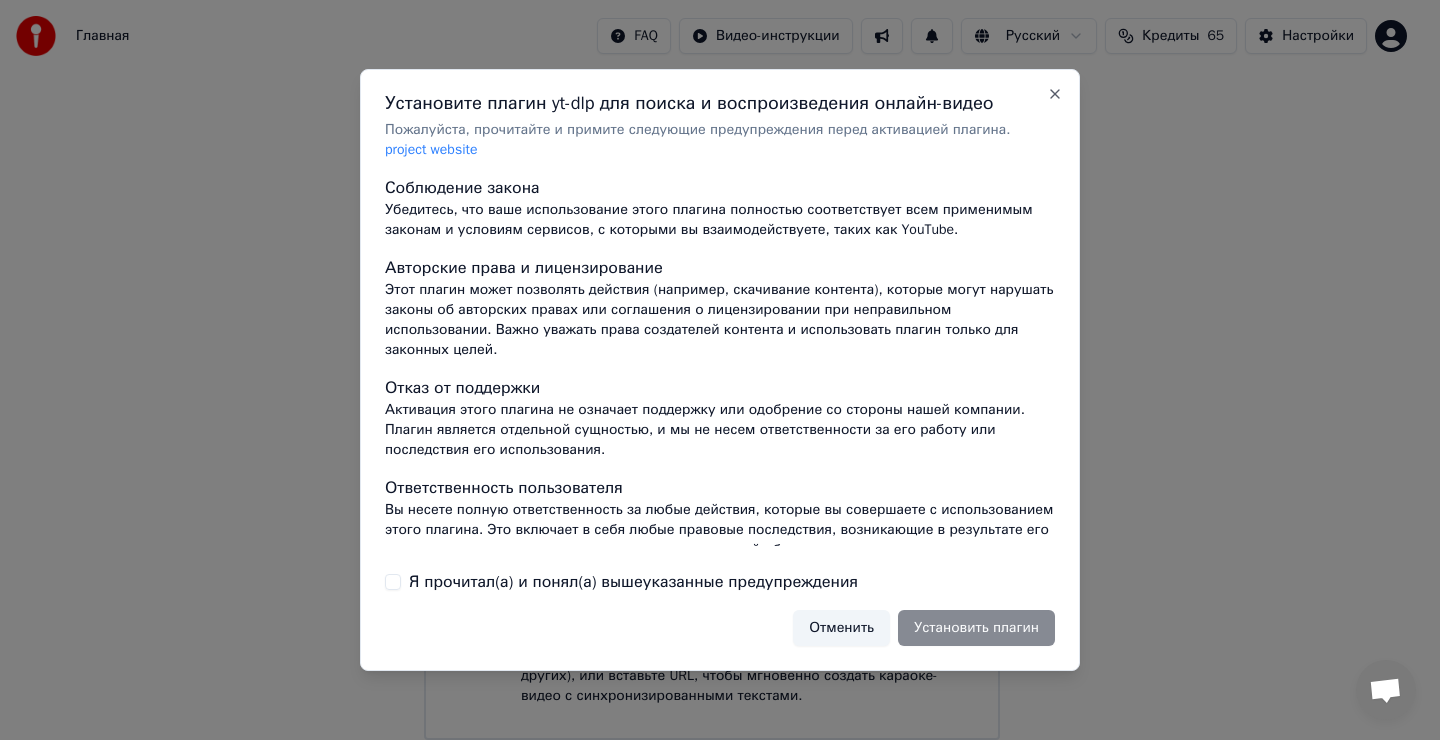 drag, startPoint x: 396, startPoint y: 583, endPoint x: 413, endPoint y: 589, distance: 18.027756 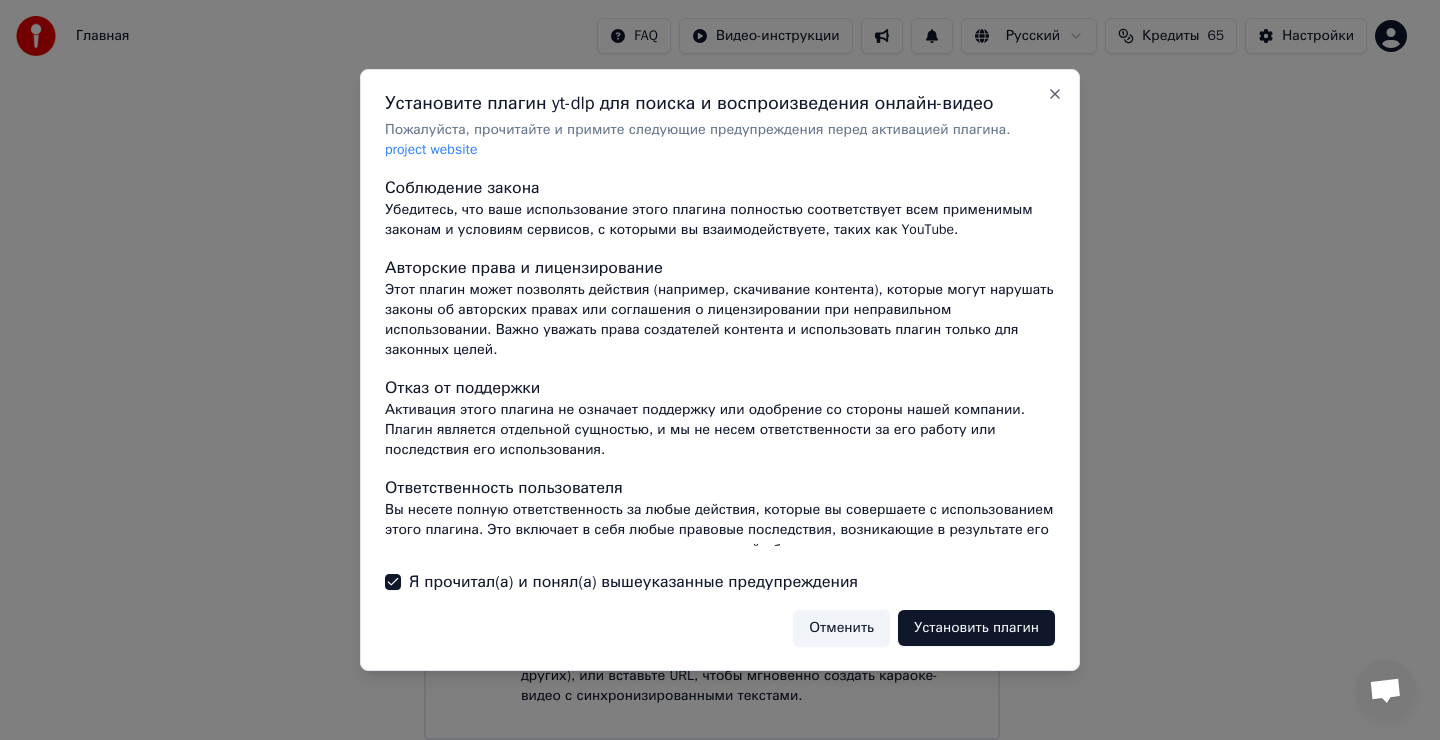 click on "Отменить" at bounding box center (841, 628) 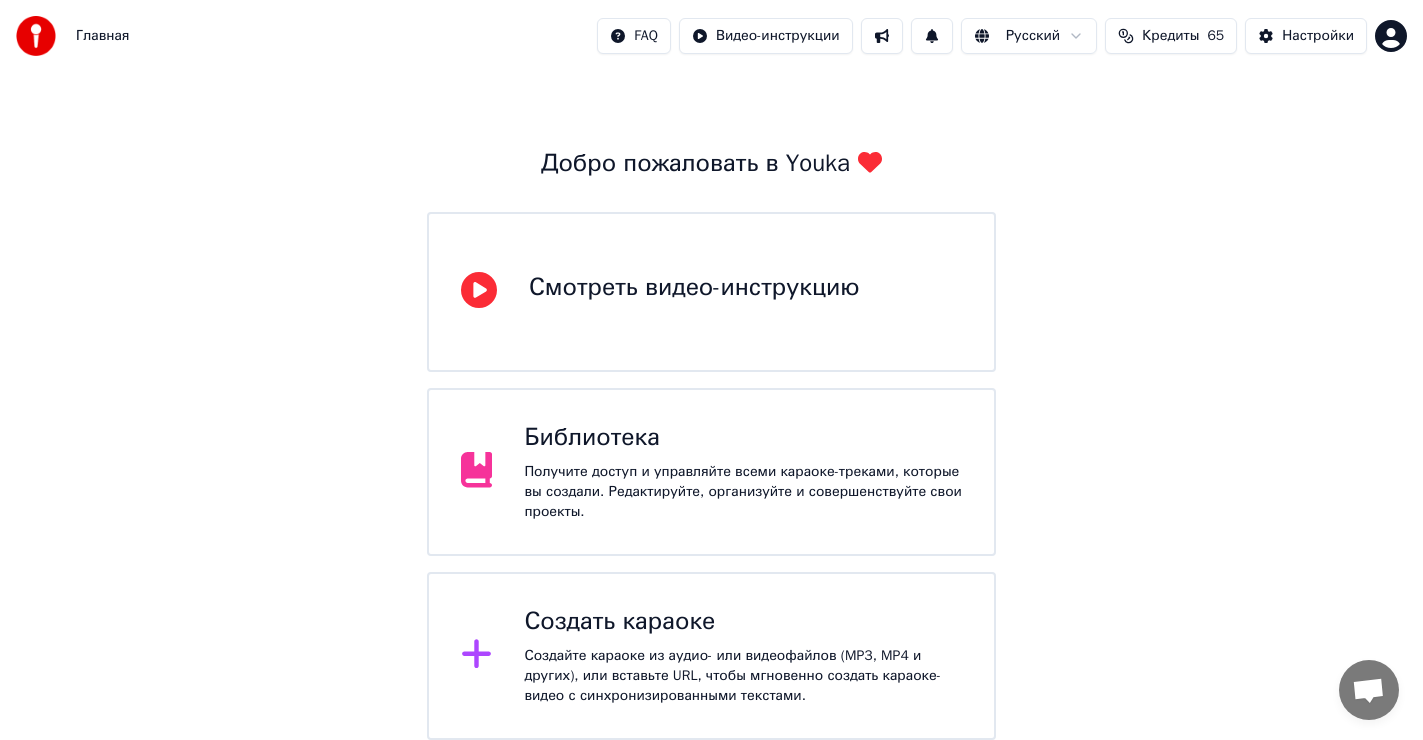 click on "Создать караоке" at bounding box center [743, 622] 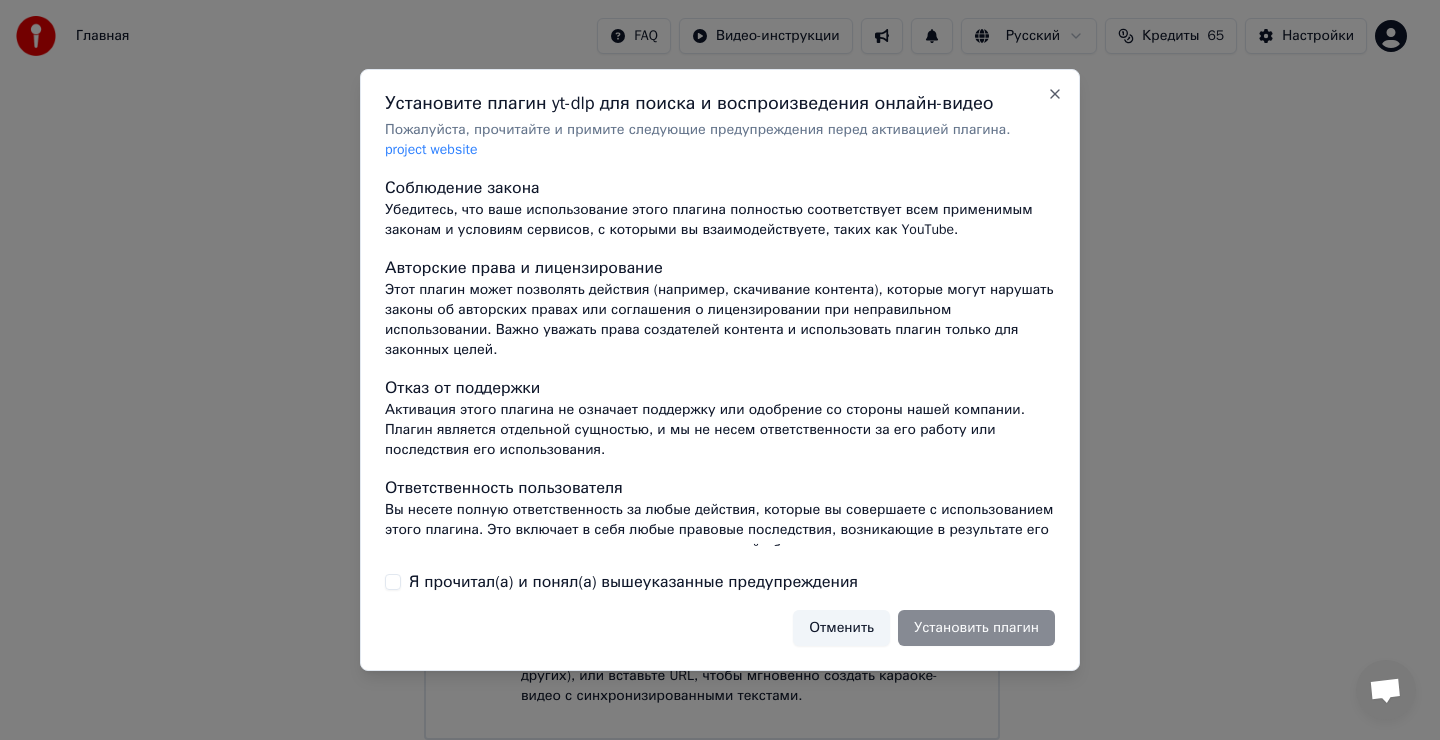 scroll, scrollTop: 154, scrollLeft: 0, axis: vertical 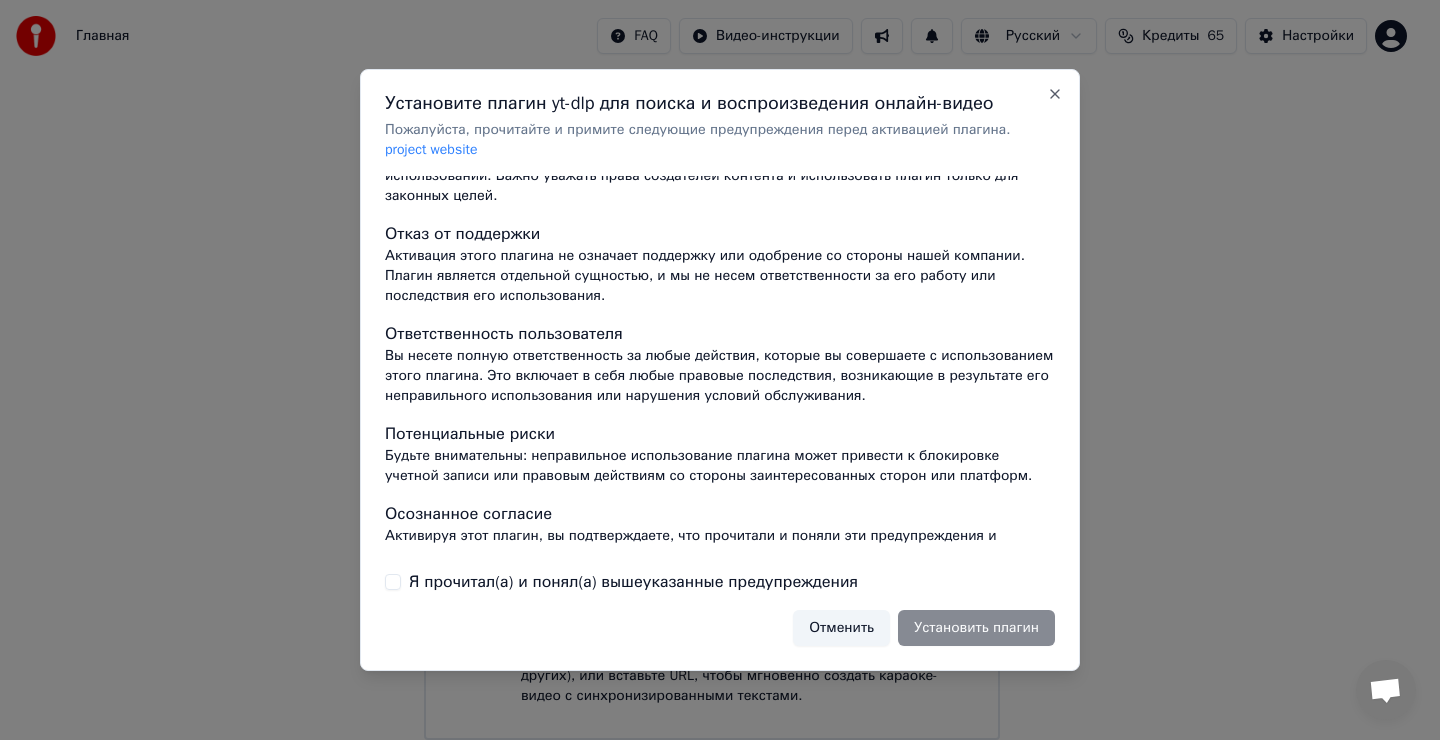 drag, startPoint x: 400, startPoint y: 585, endPoint x: 415, endPoint y: 586, distance: 15.033297 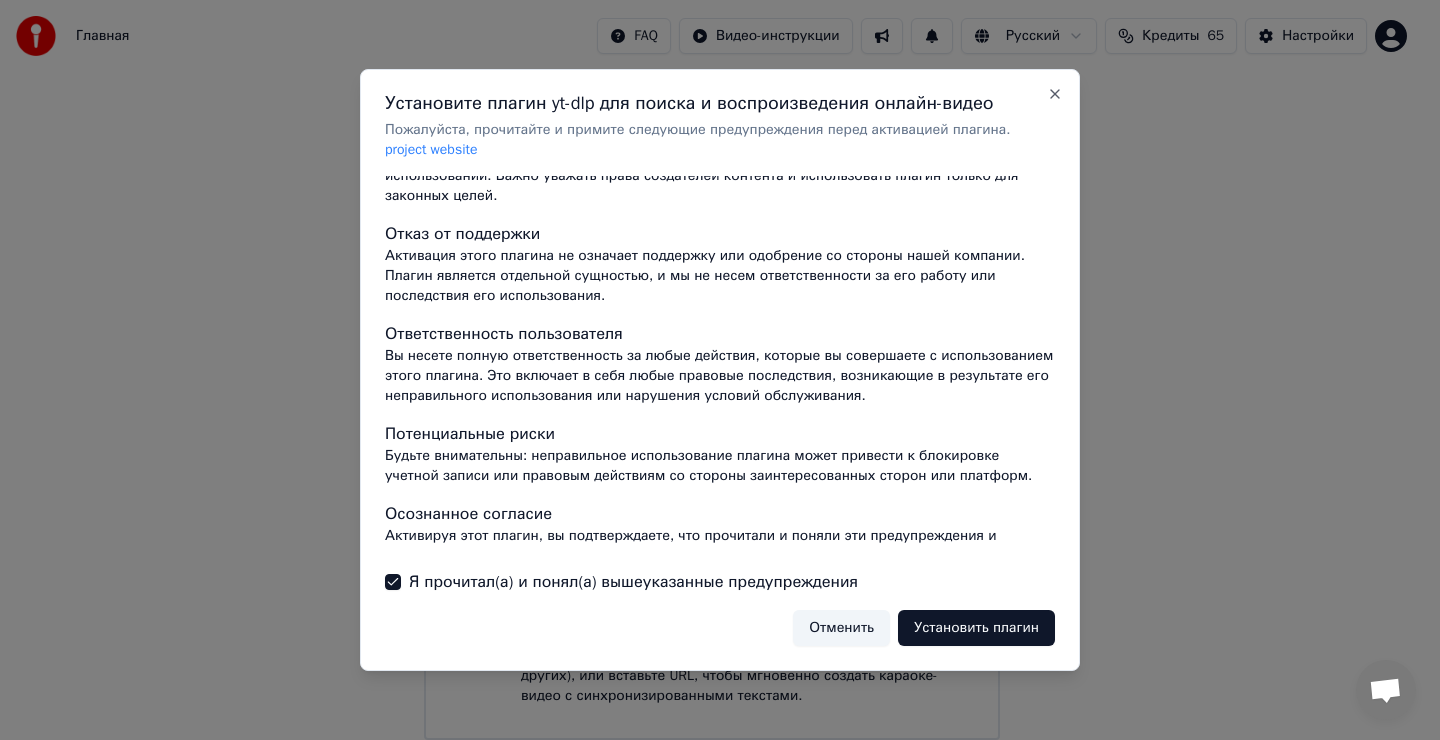 click on "Установить плагин" at bounding box center (976, 628) 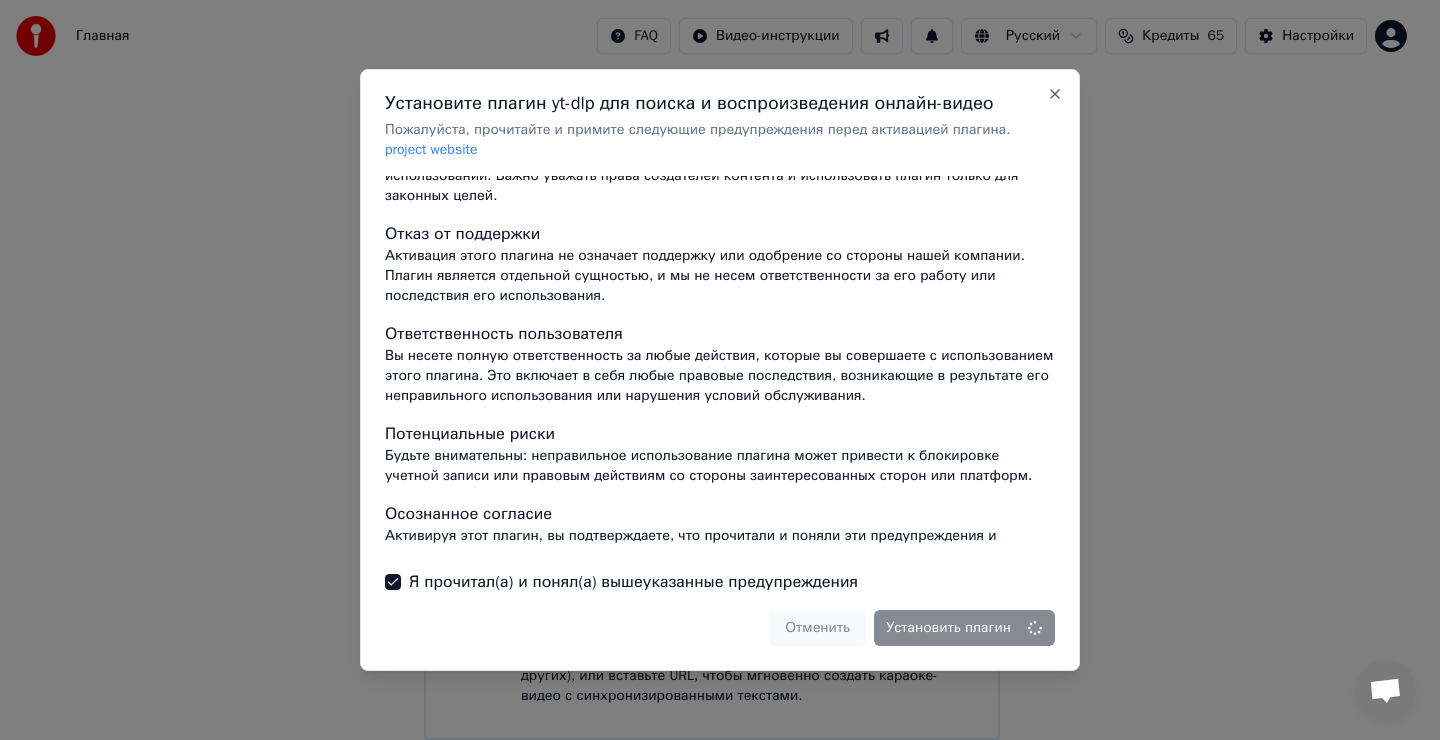 click on "Отменить Установить плагин" at bounding box center (912, 628) 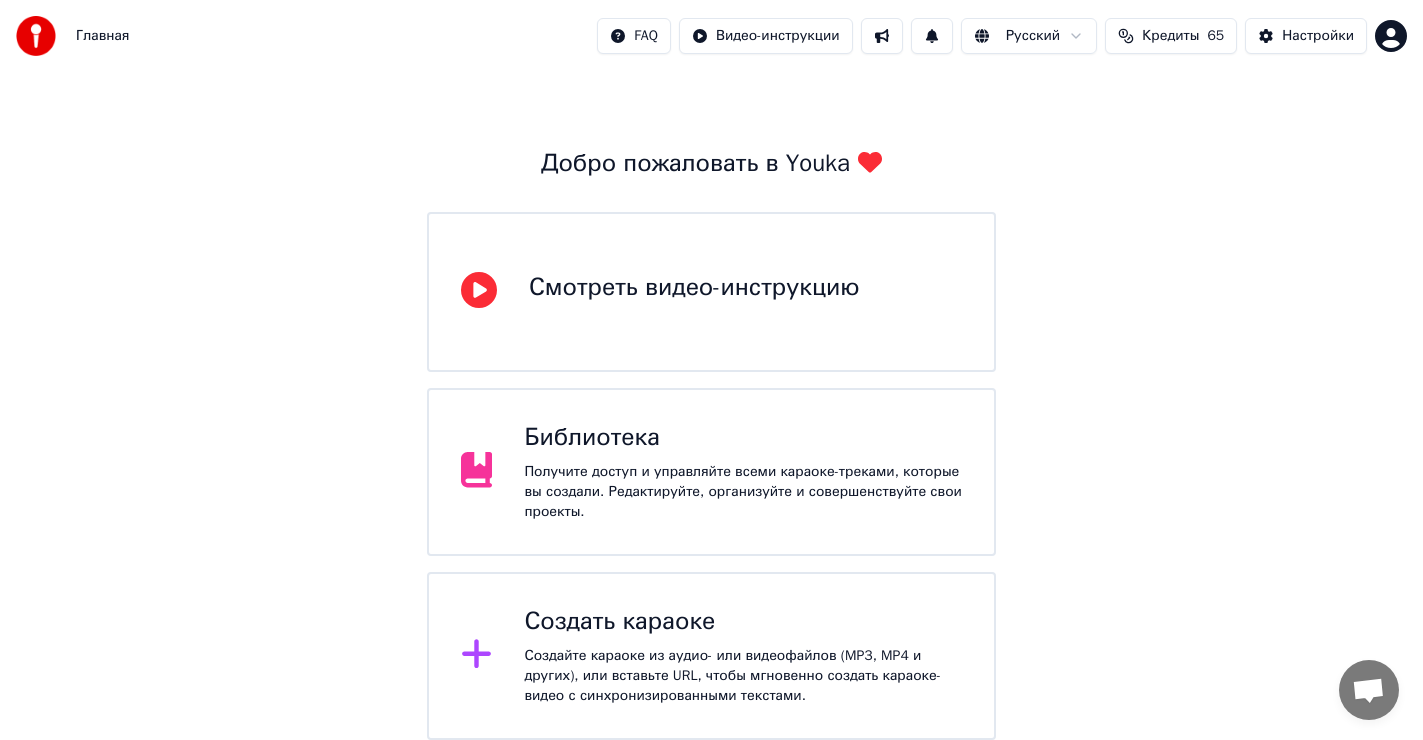 click on "Создать караоке Создайте караоке из аудио- или видеофайлов (MP3, MP4 и других), или вставьте URL, чтобы мгновенно создать караоке-видео с синхронизированными текстами." at bounding box center (743, 656) 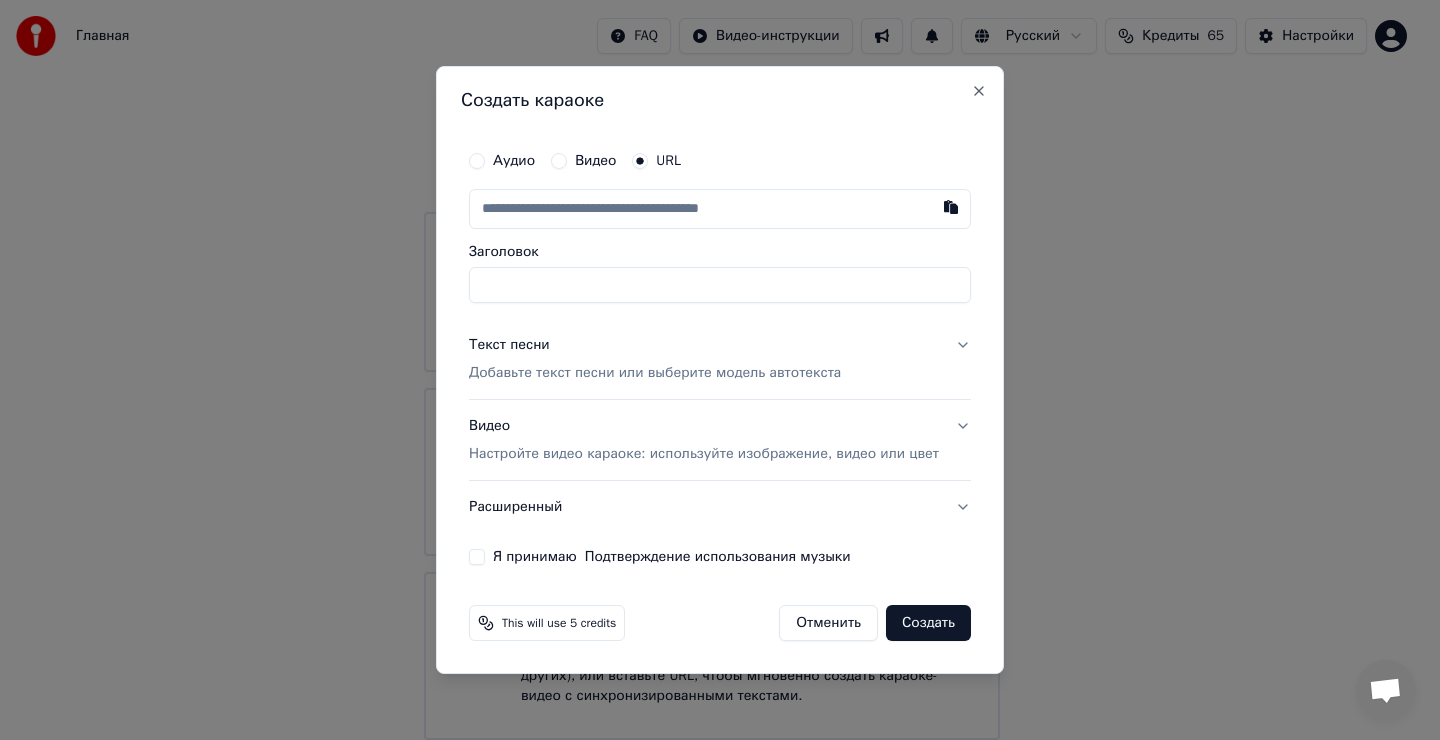 click on "Видео" at bounding box center (559, 161) 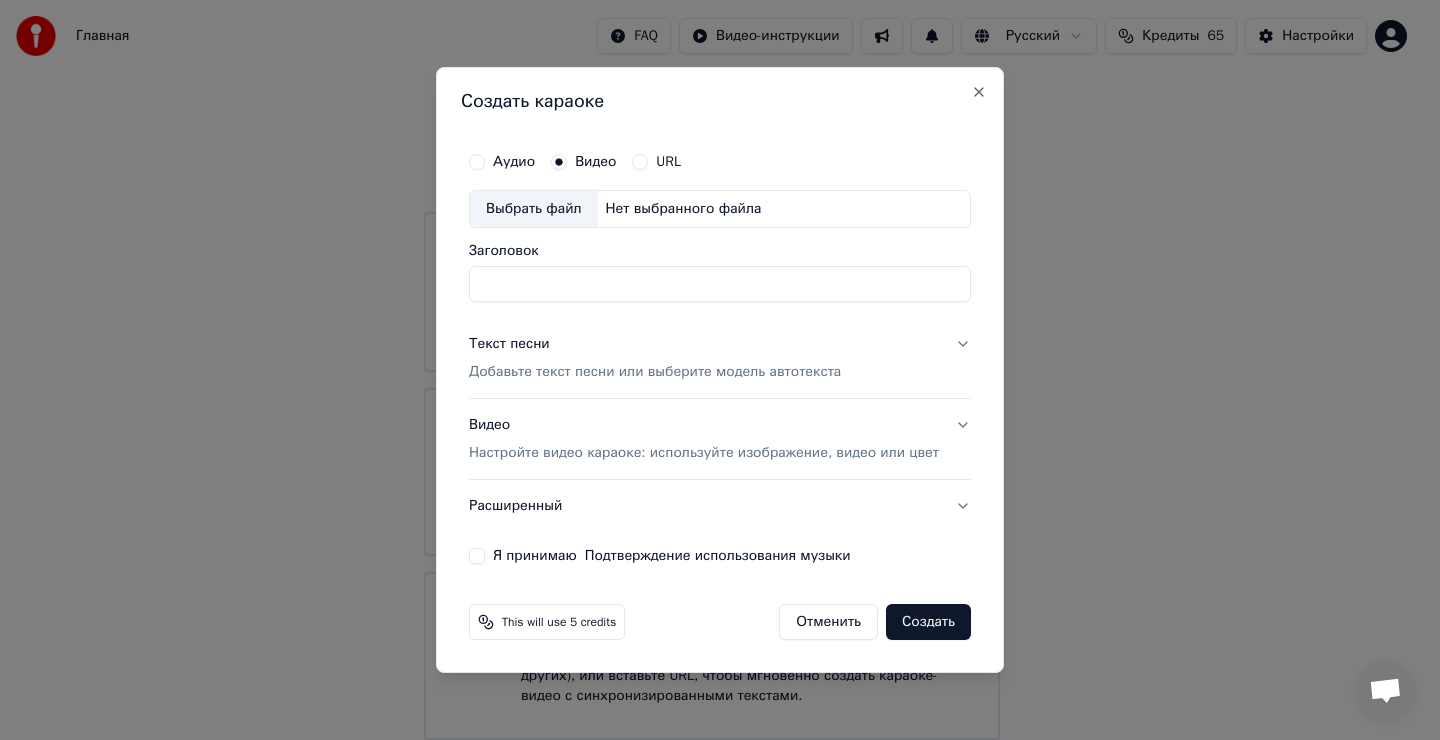 click on "Выбрать файл" at bounding box center (534, 209) 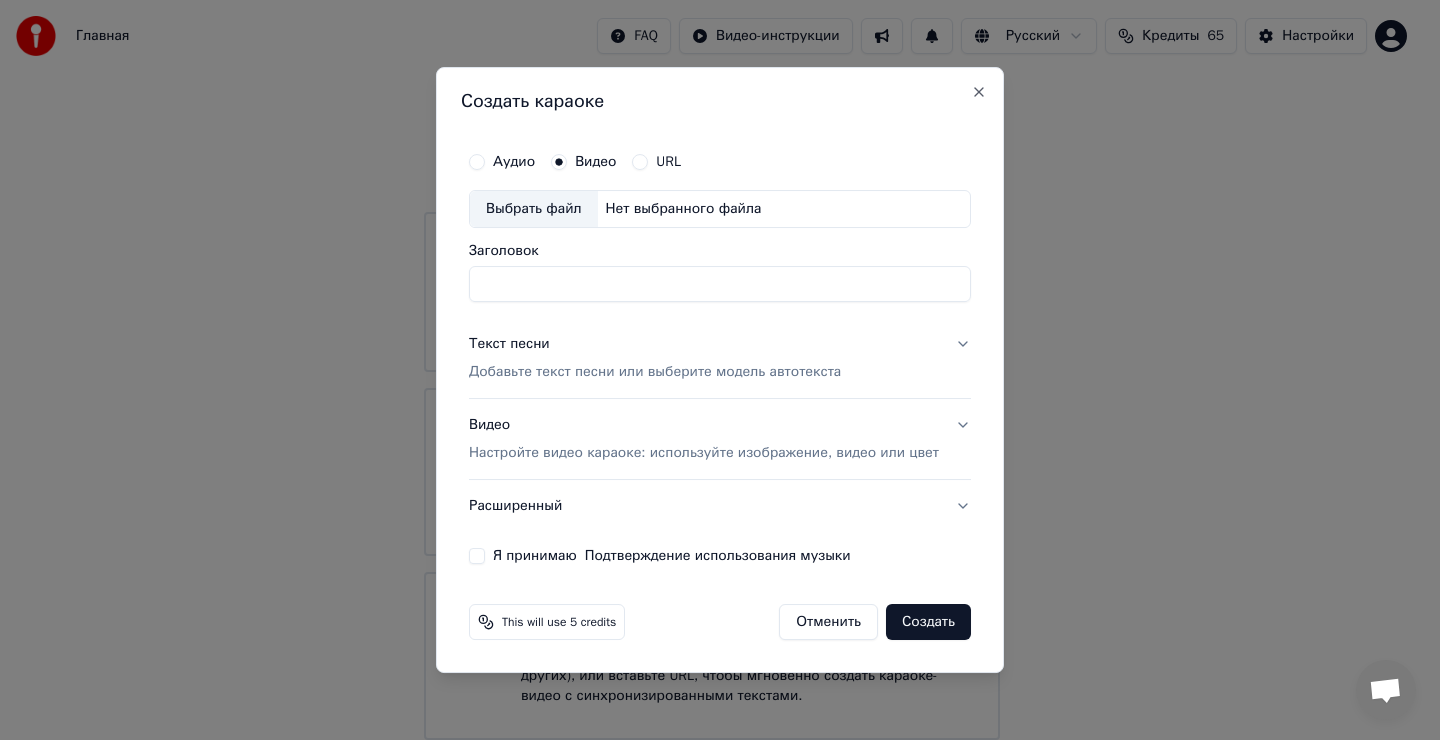 click on "Выбрать файл" at bounding box center [534, 209] 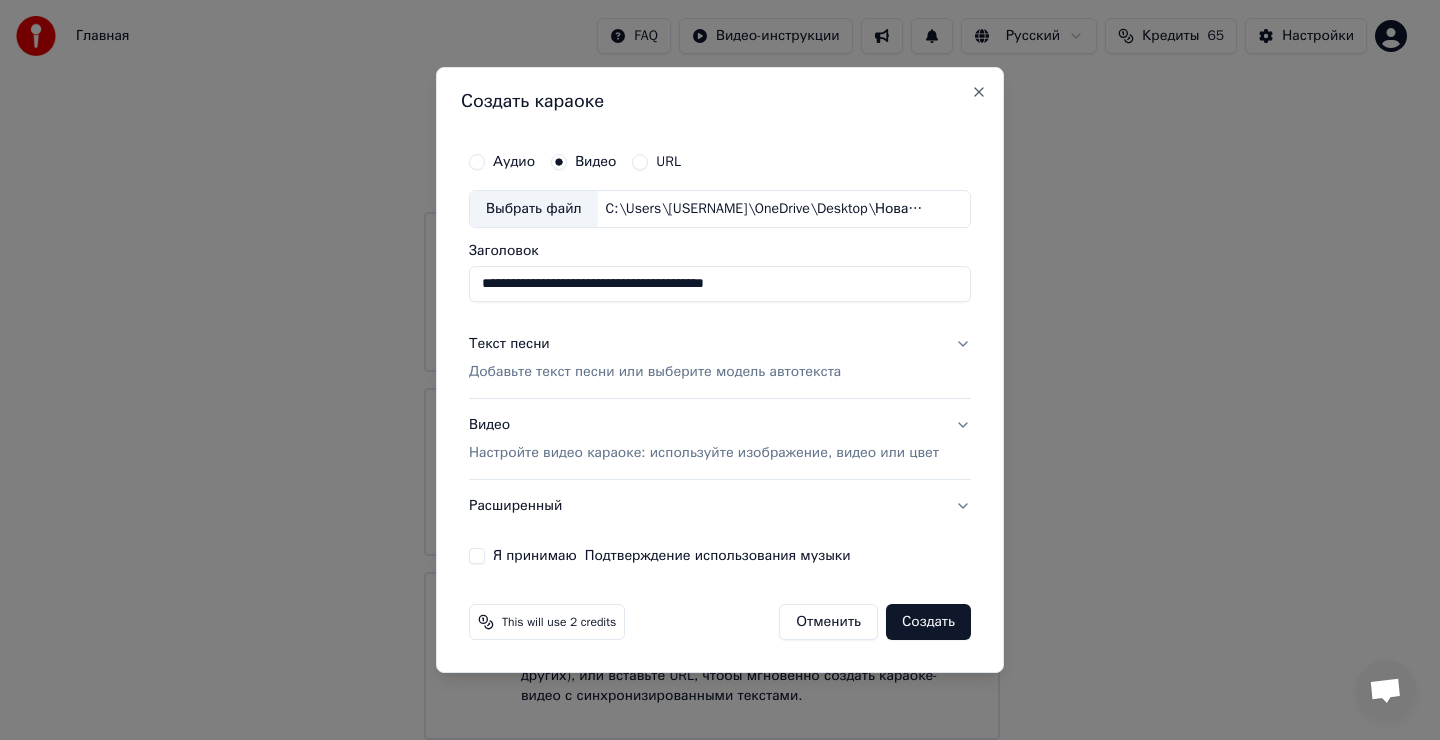 type on "**********" 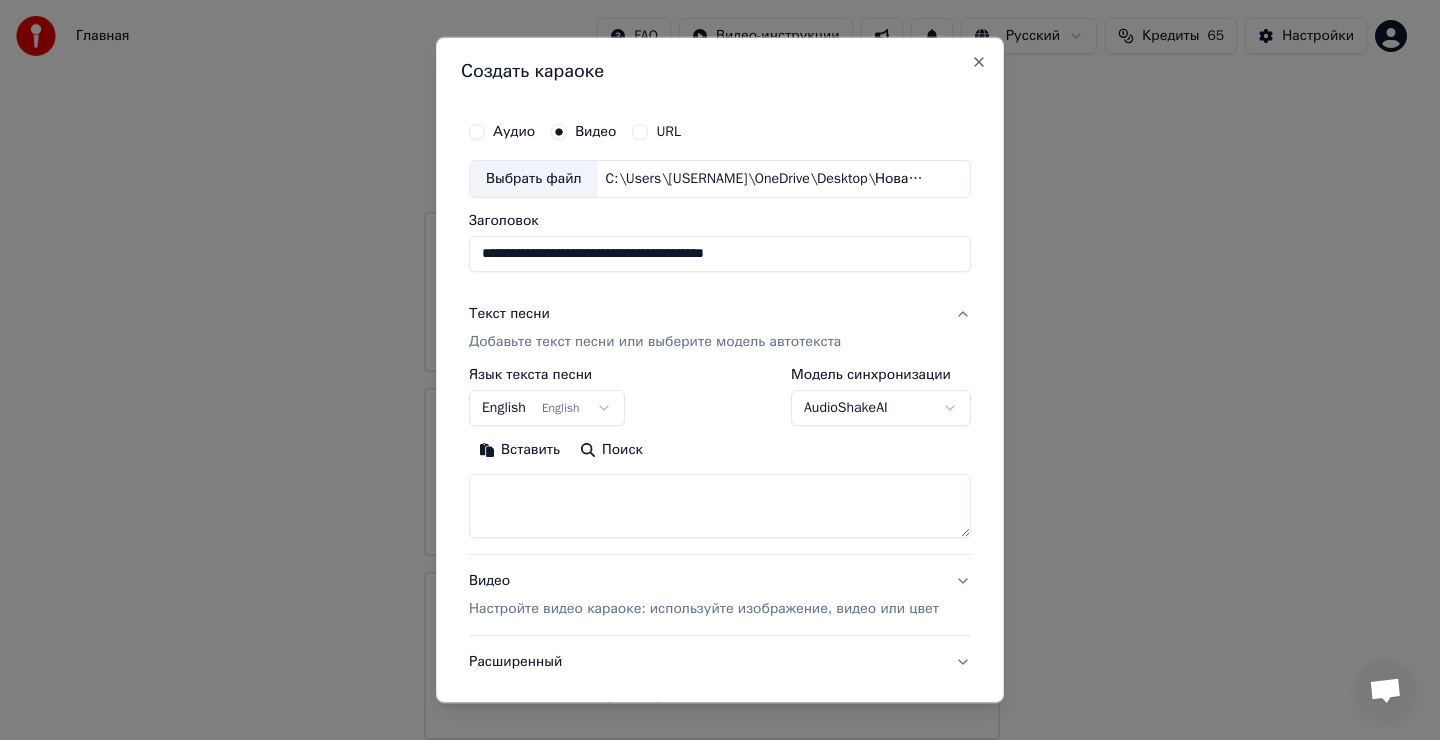 click at bounding box center (720, 506) 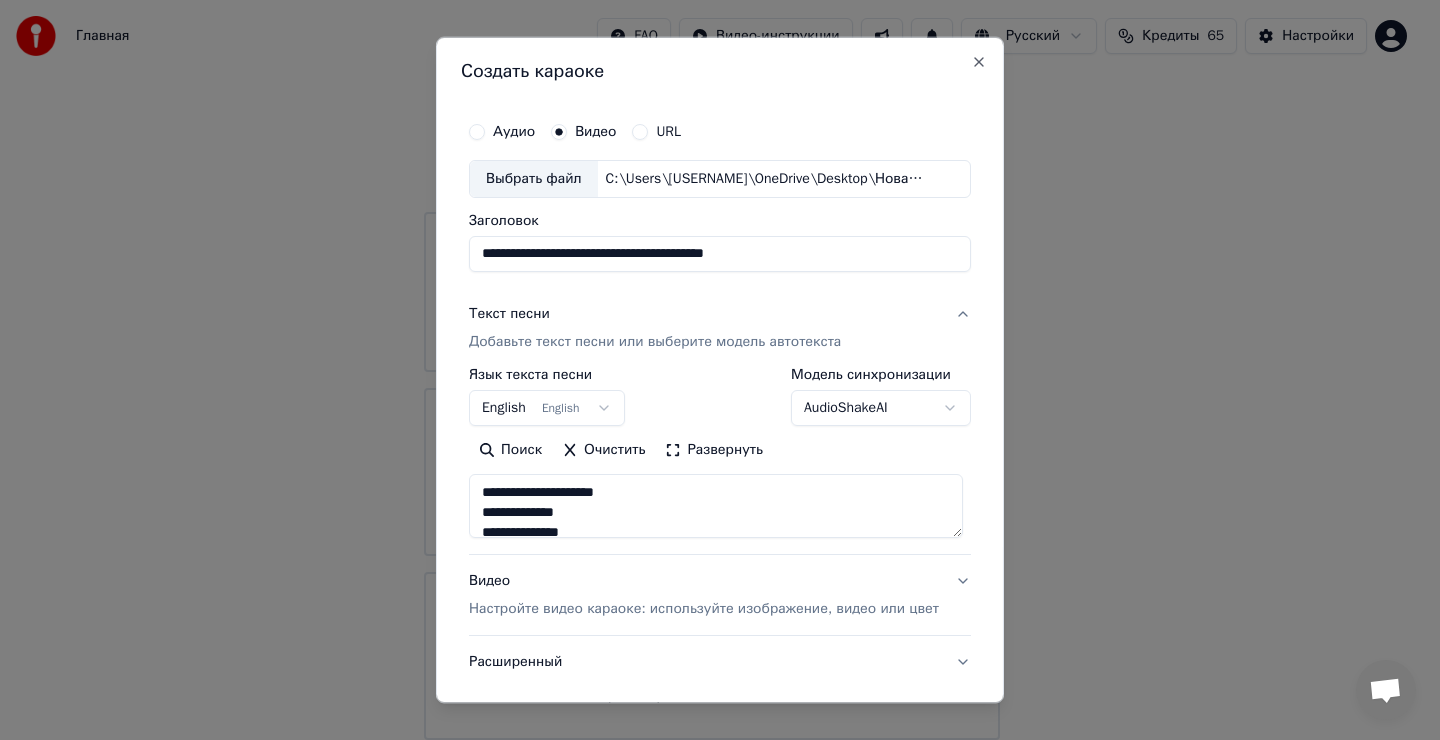 click on "**********" at bounding box center (716, 506) 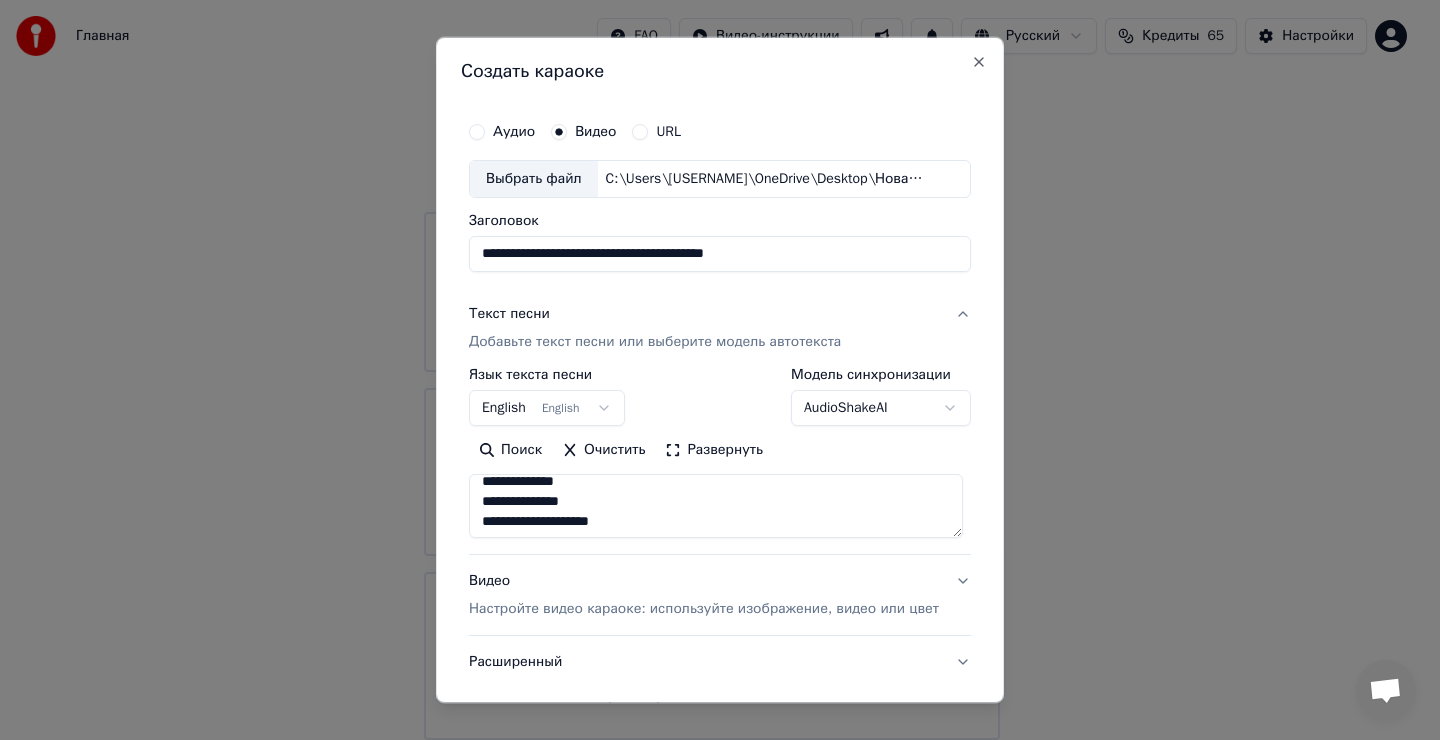 scroll, scrollTop: 0, scrollLeft: 0, axis: both 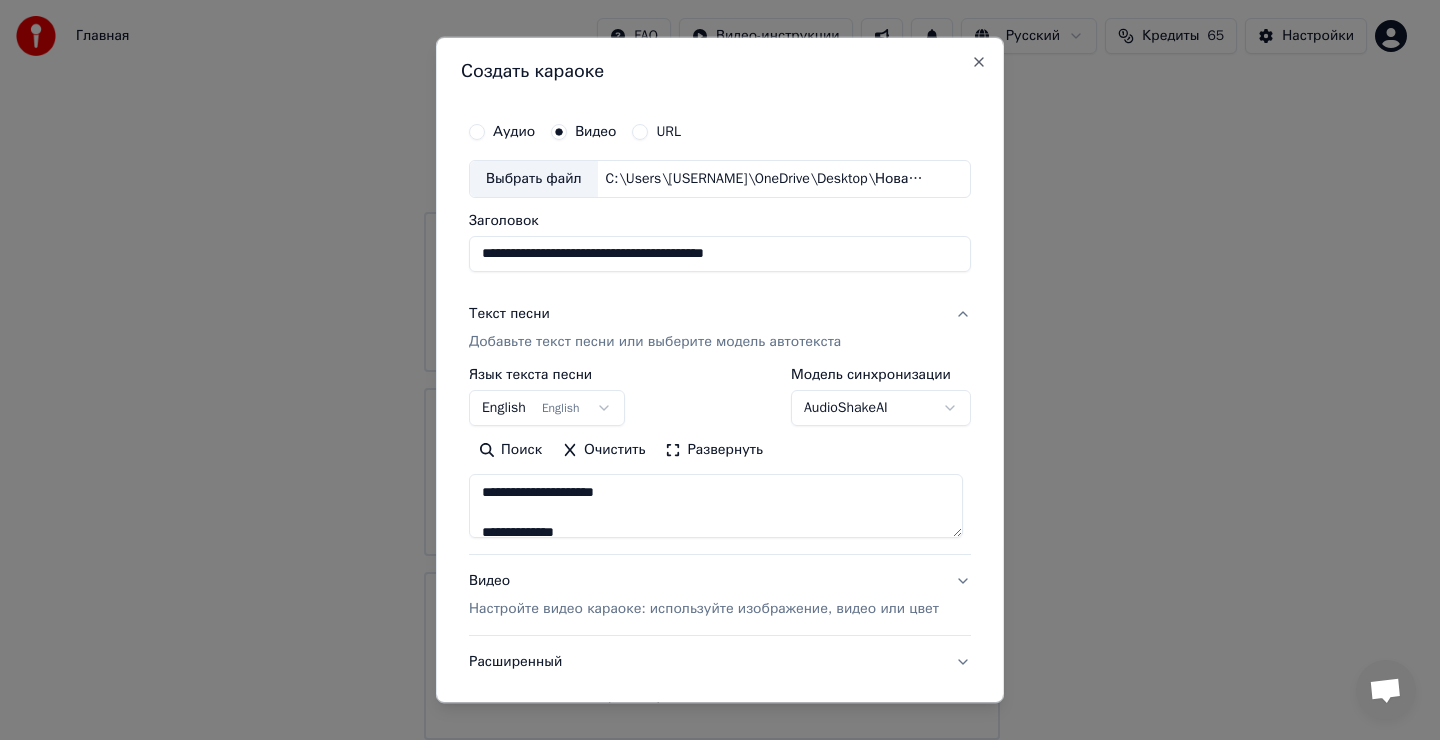 type on "**********" 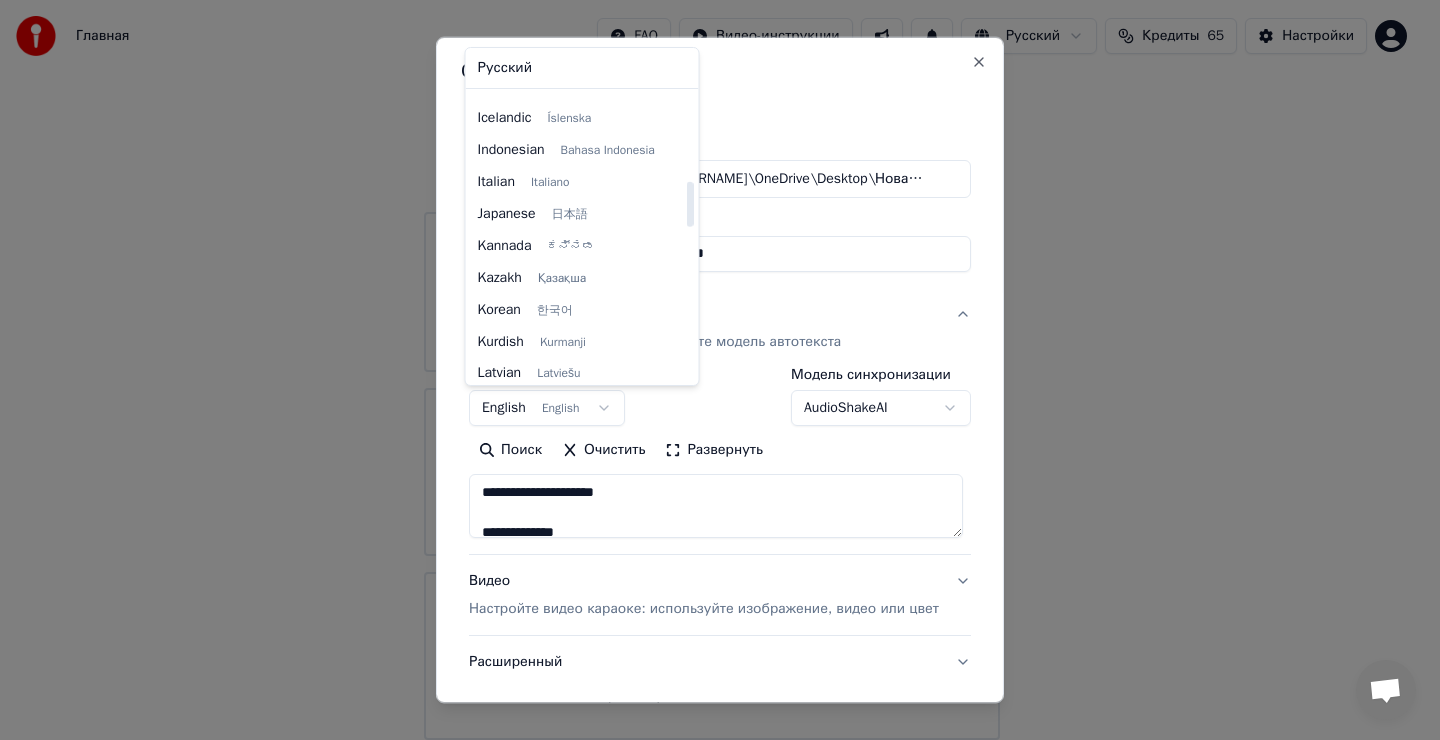 scroll, scrollTop: 760, scrollLeft: 0, axis: vertical 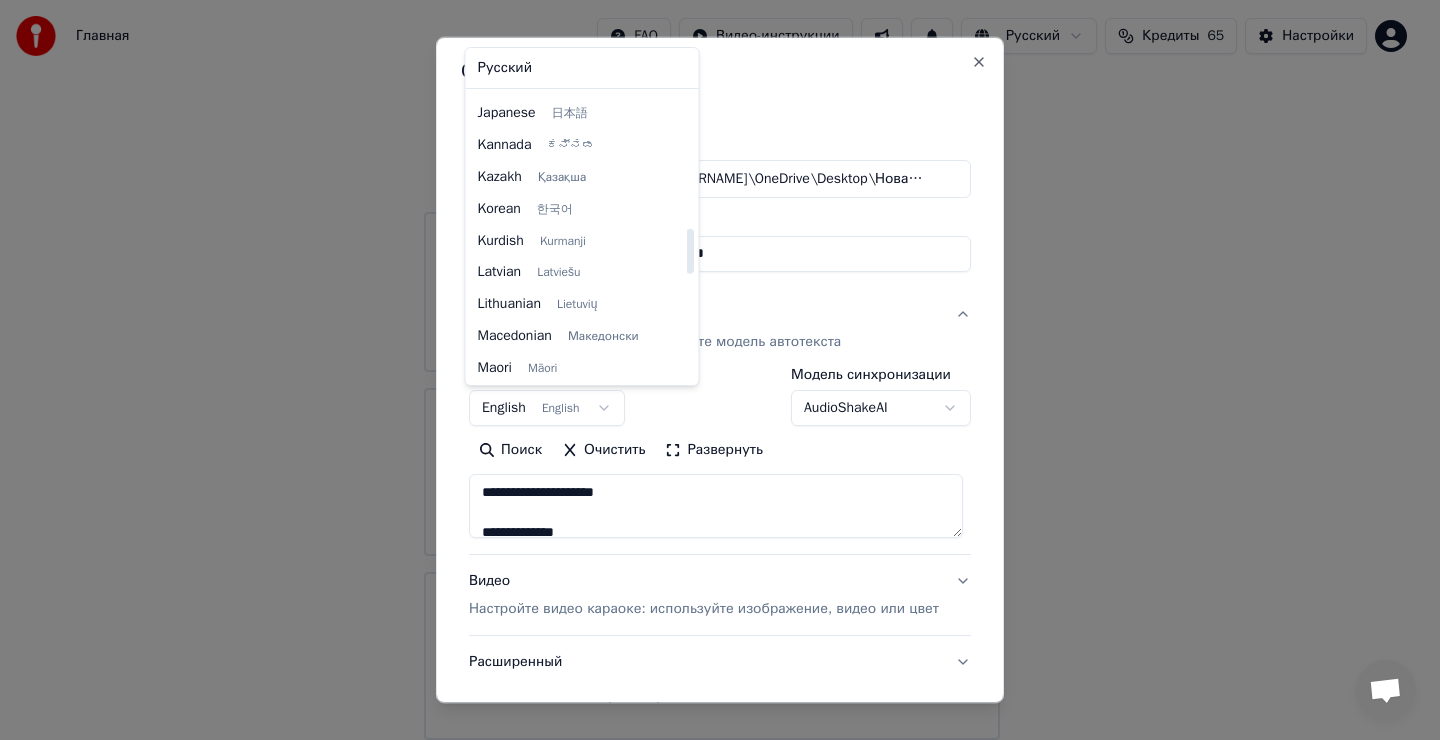 select on "**" 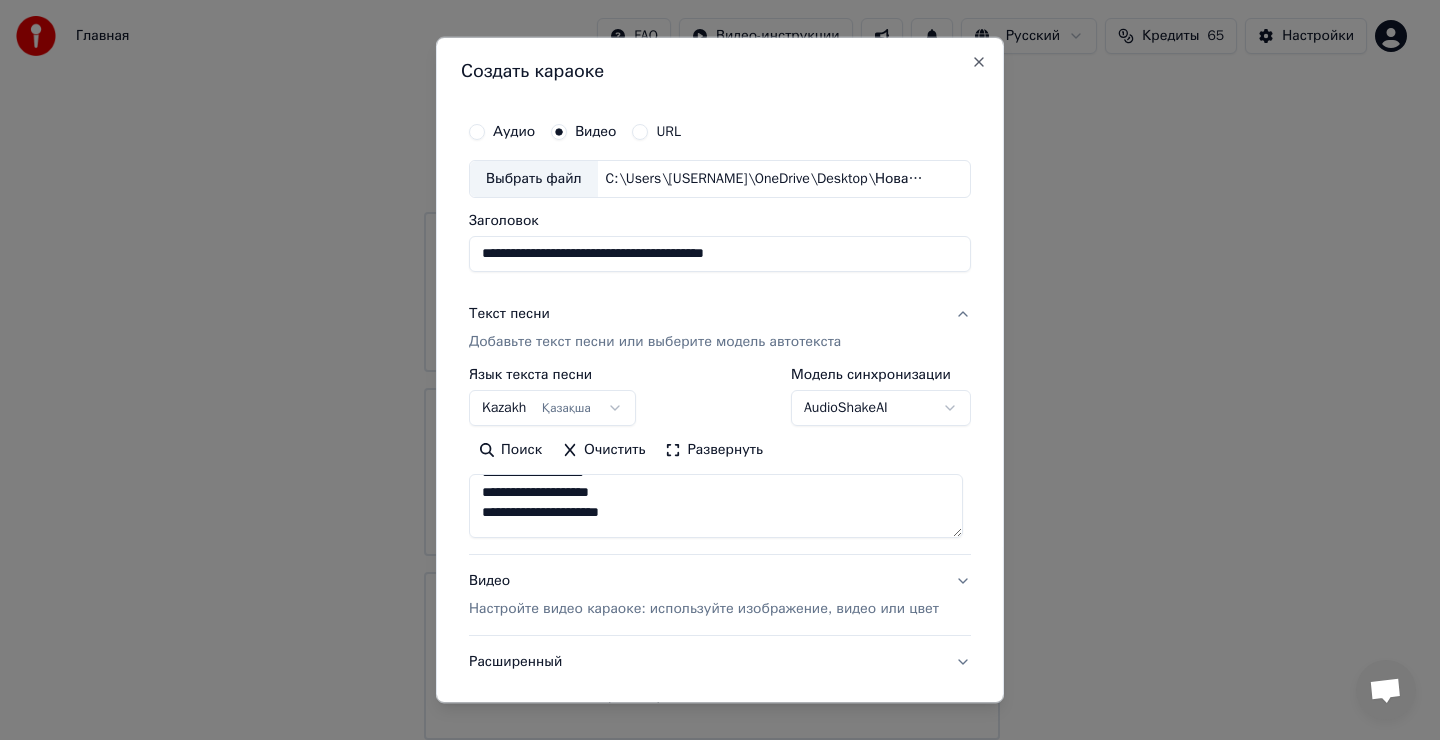 scroll, scrollTop: 0, scrollLeft: 0, axis: both 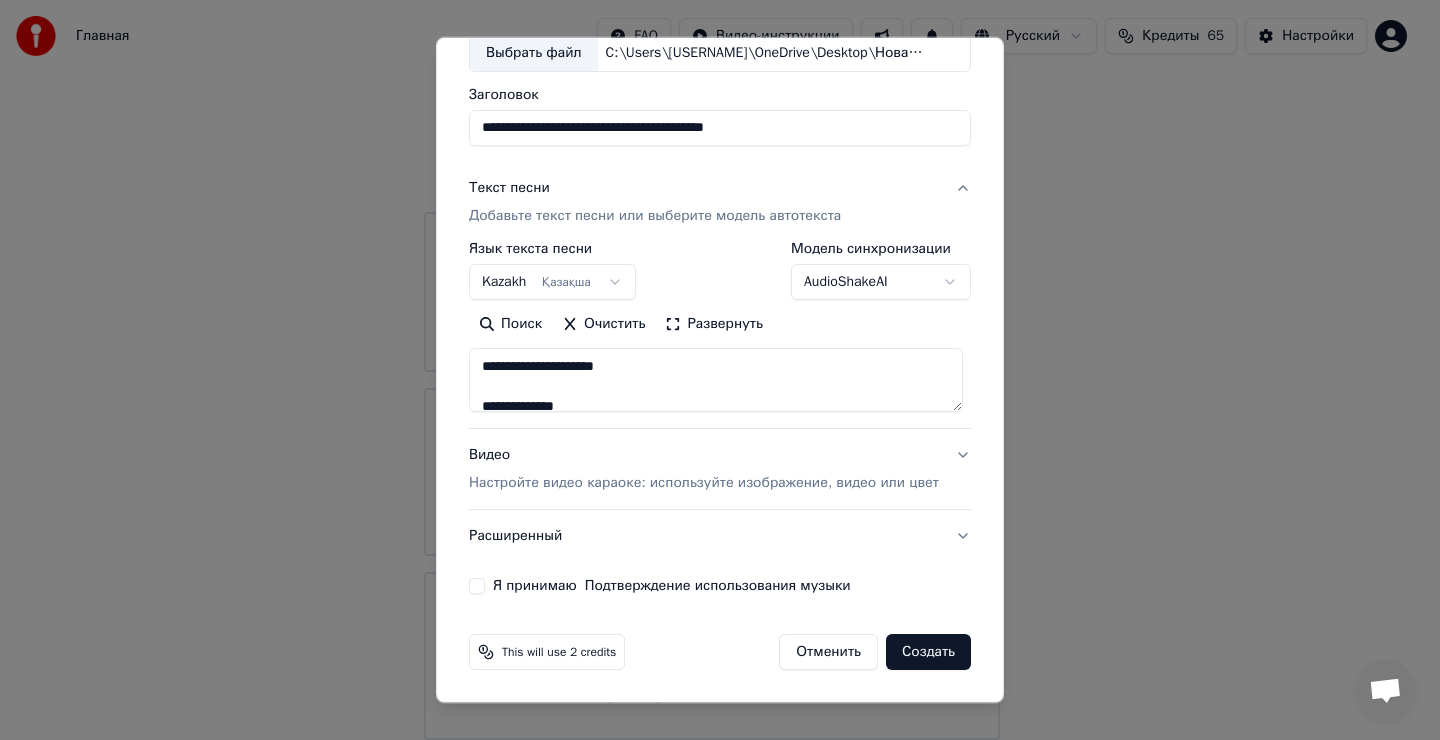 click on "Я принимаю   Подтверждение использования музыки" at bounding box center (477, 586) 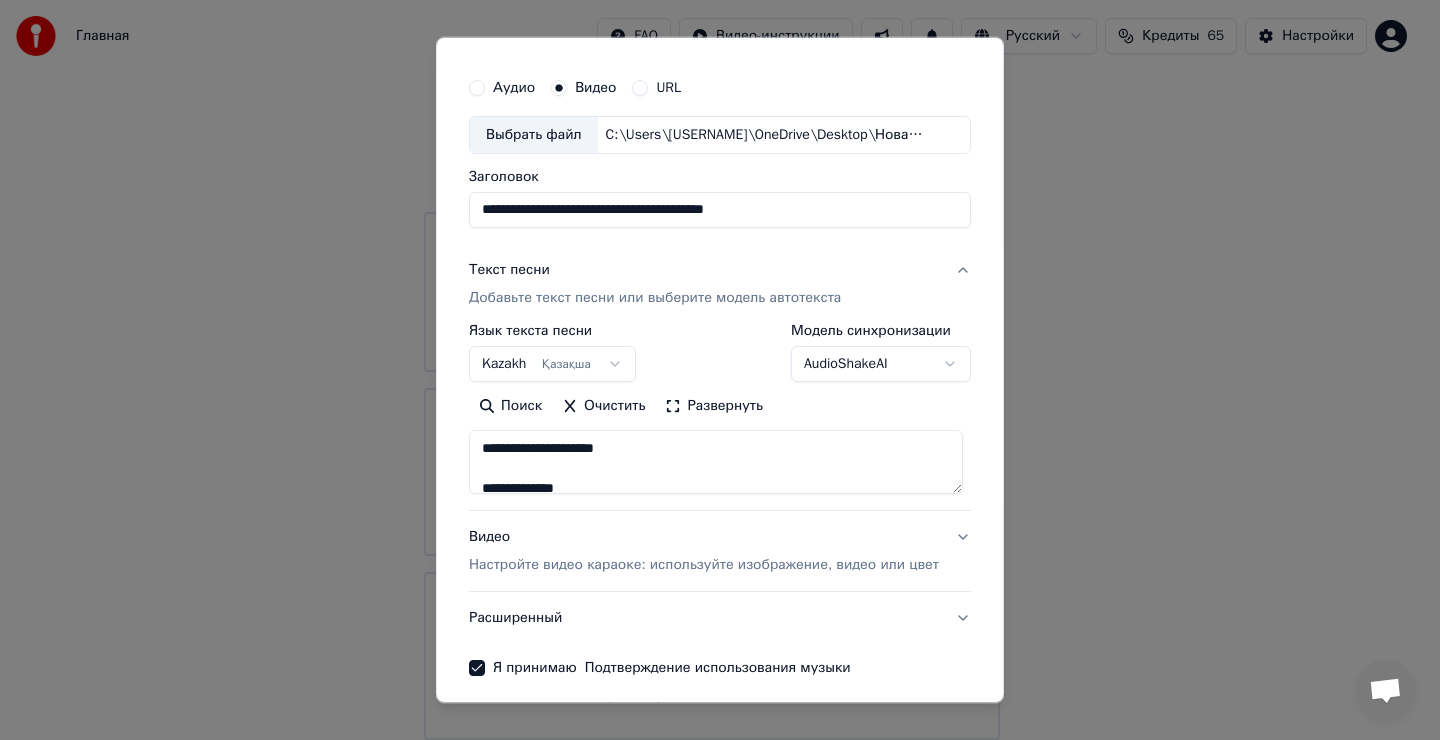 scroll, scrollTop: 126, scrollLeft: 0, axis: vertical 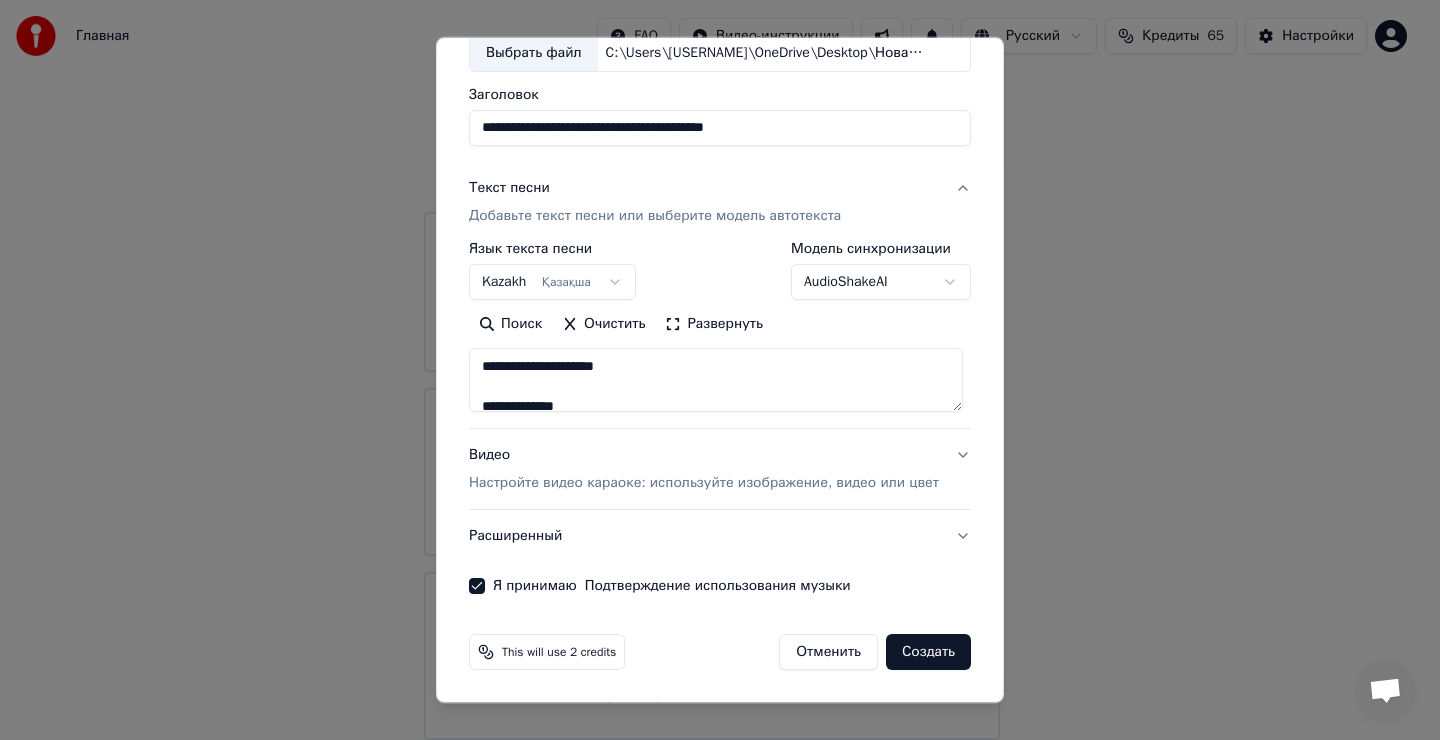 click on "Создать" at bounding box center [928, 652] 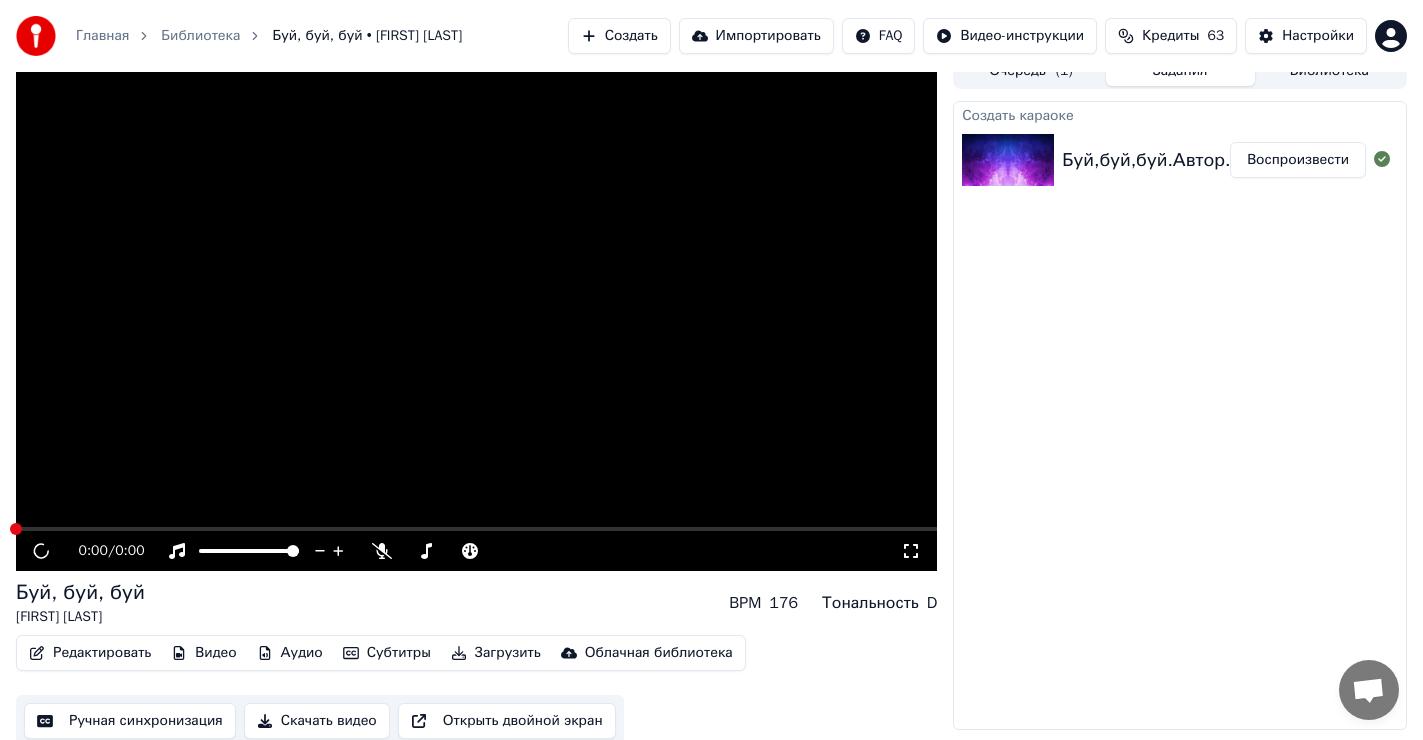 scroll, scrollTop: 9, scrollLeft: 0, axis: vertical 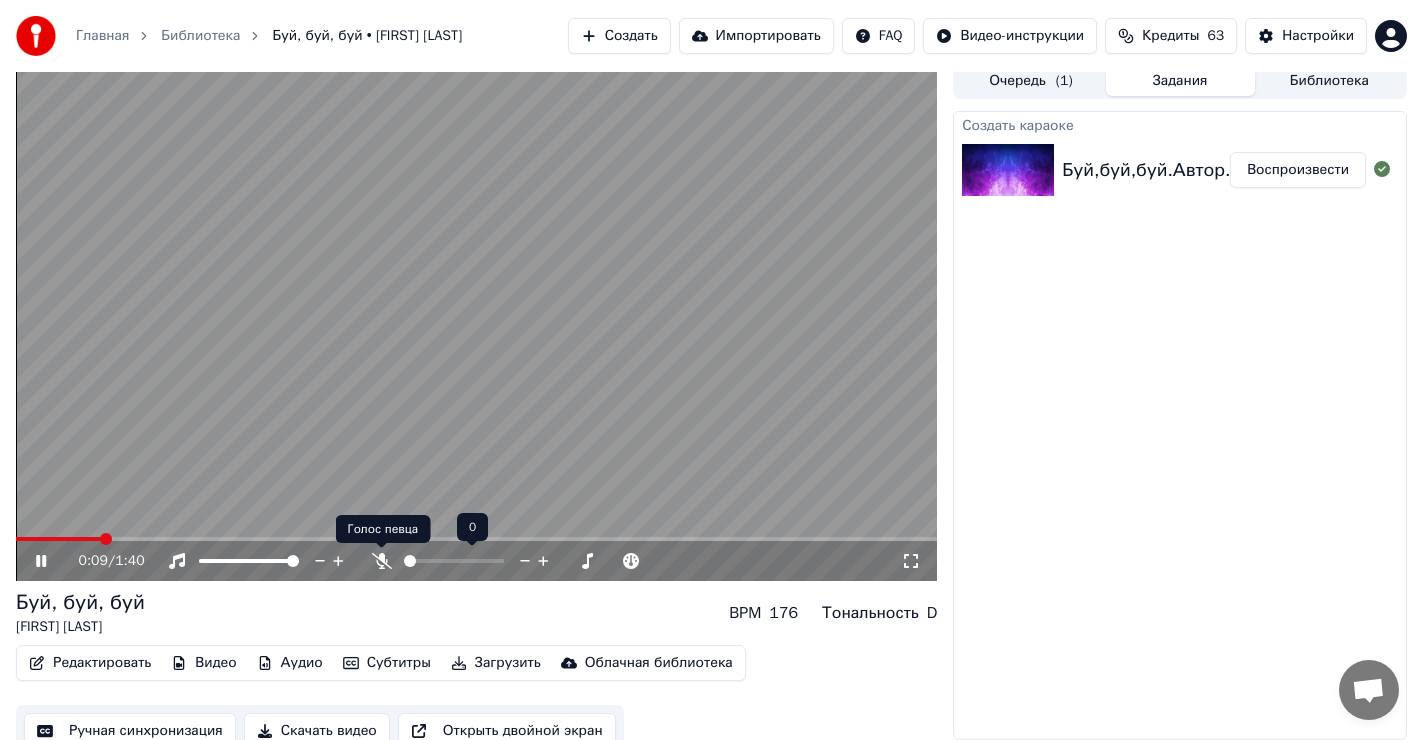 click 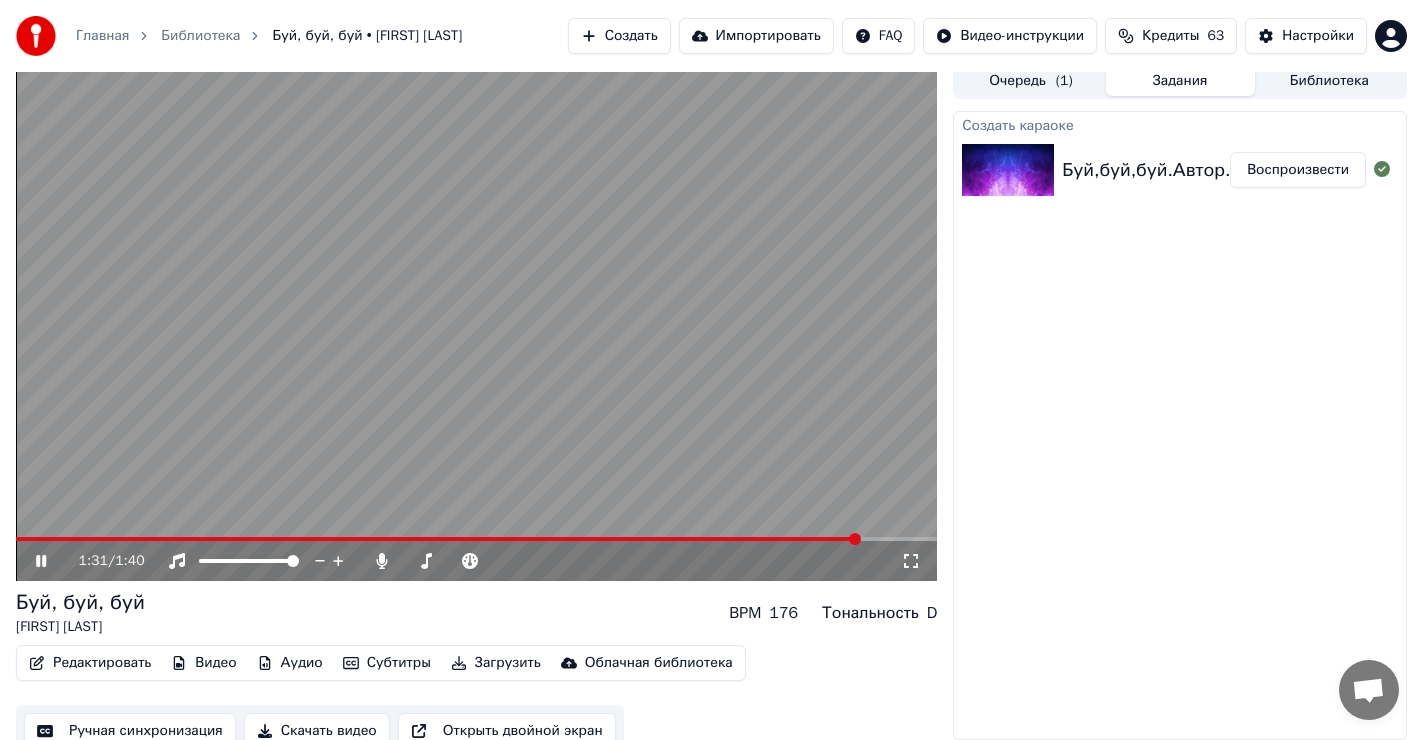 click at bounding box center [438, 539] 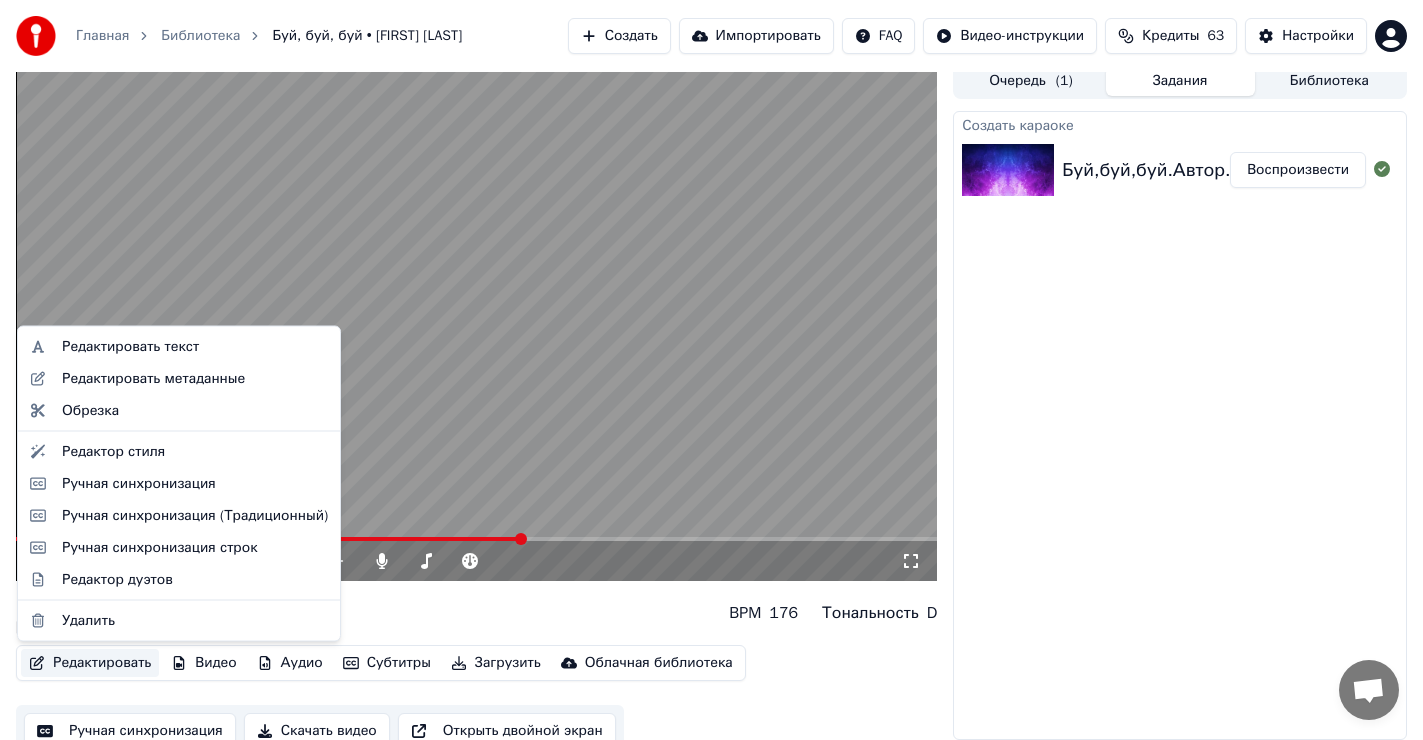 click on "Редактировать" at bounding box center (90, 663) 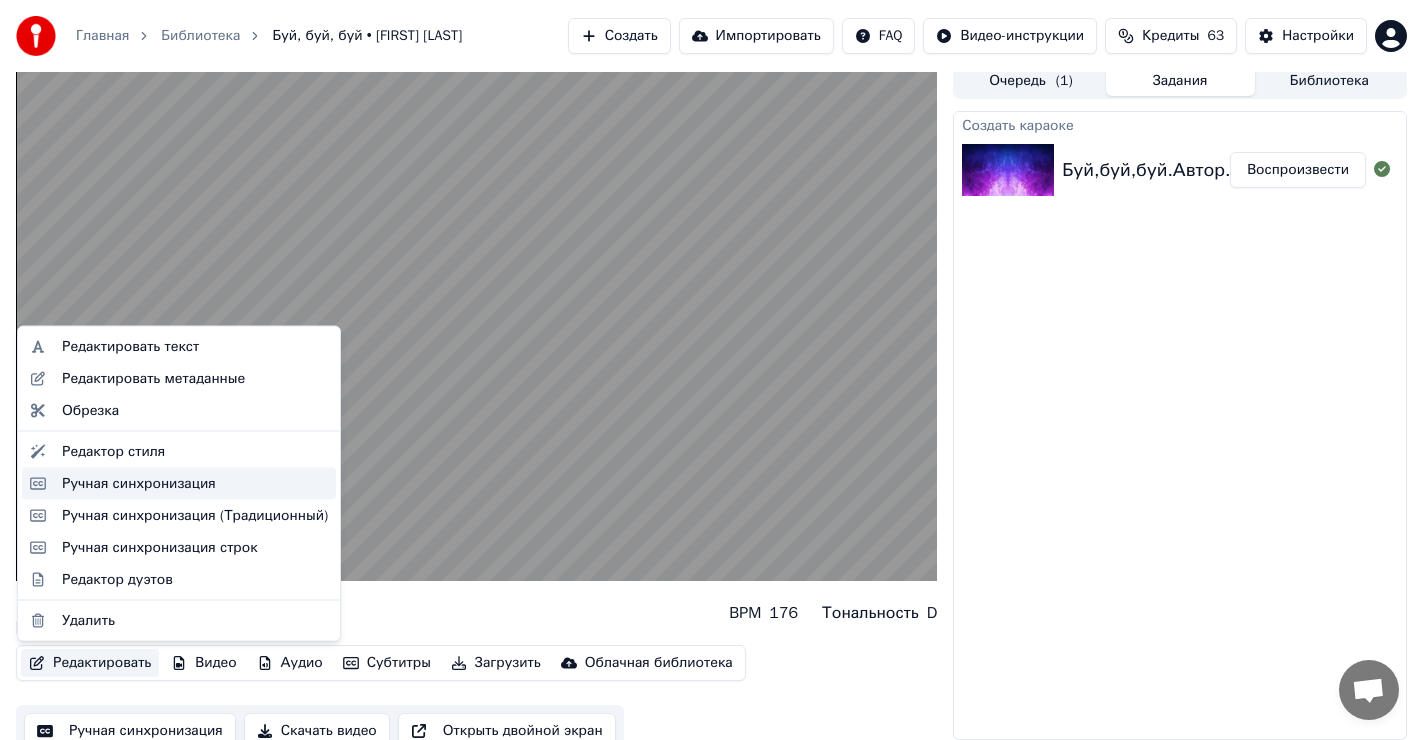 click on "Ручная синхронизация" at bounding box center [139, 483] 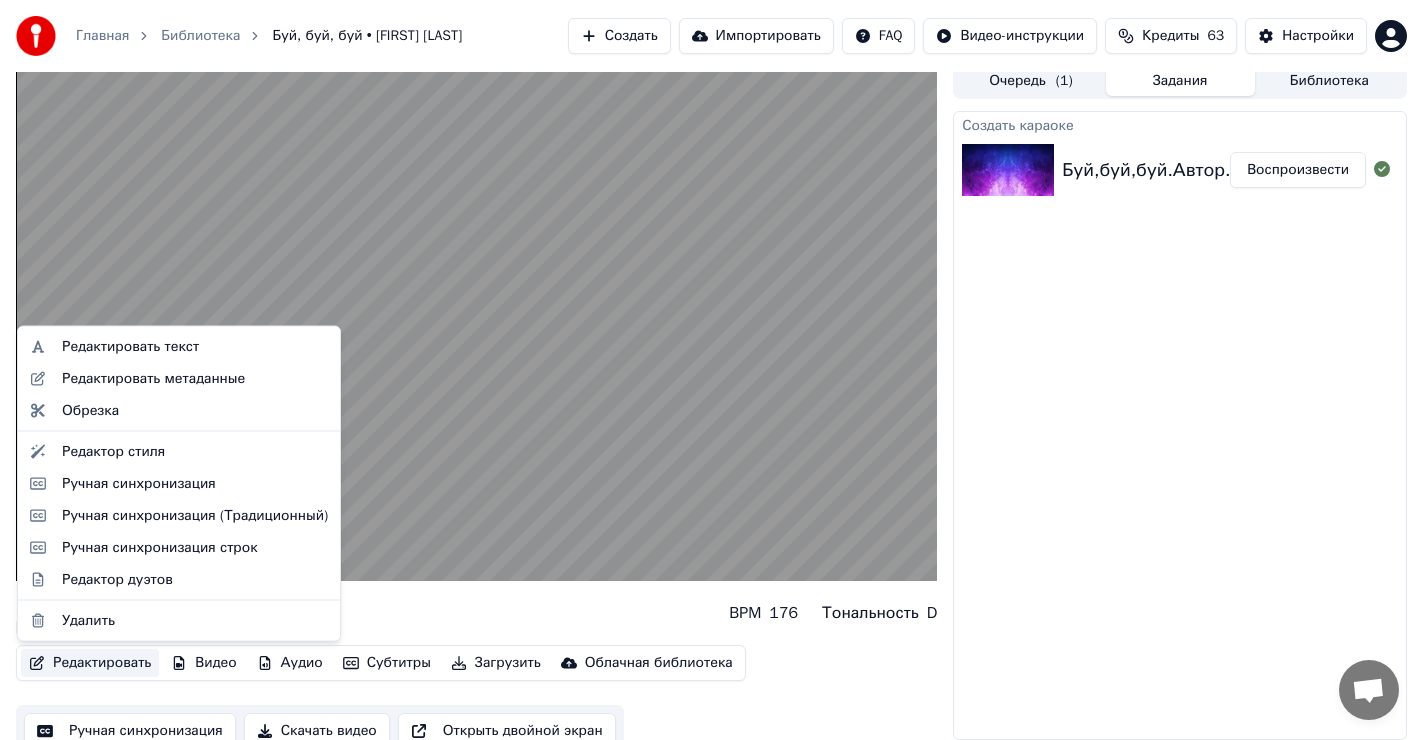 scroll, scrollTop: 0, scrollLeft: 0, axis: both 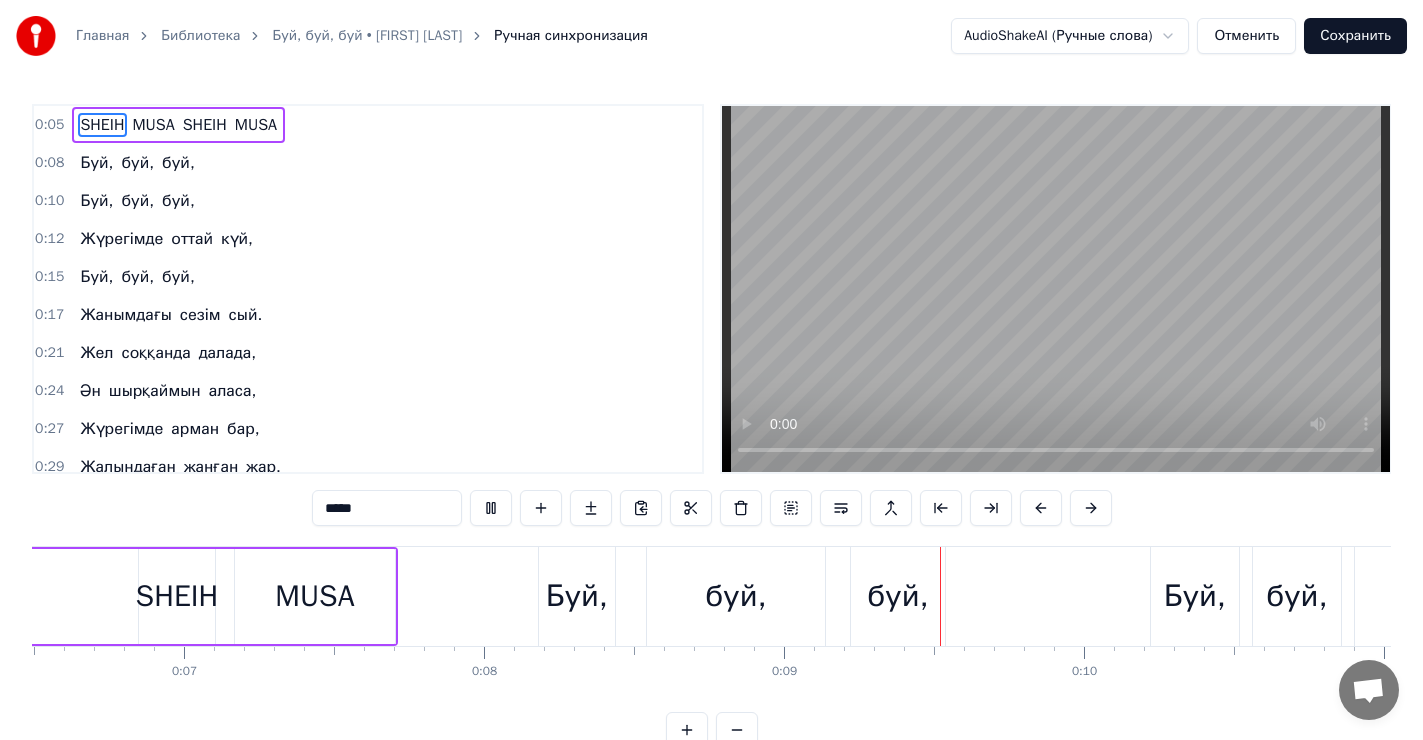 type 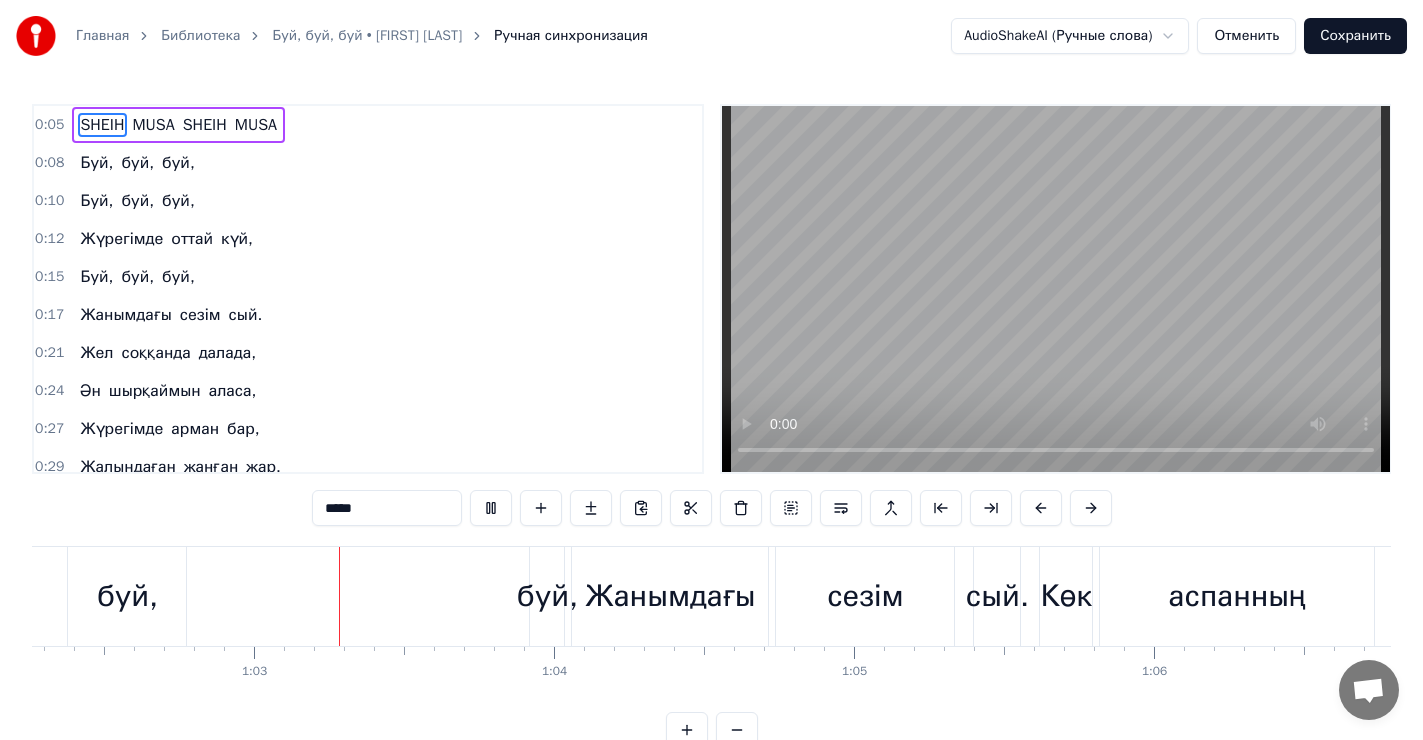 scroll, scrollTop: 0, scrollLeft: 18687, axis: horizontal 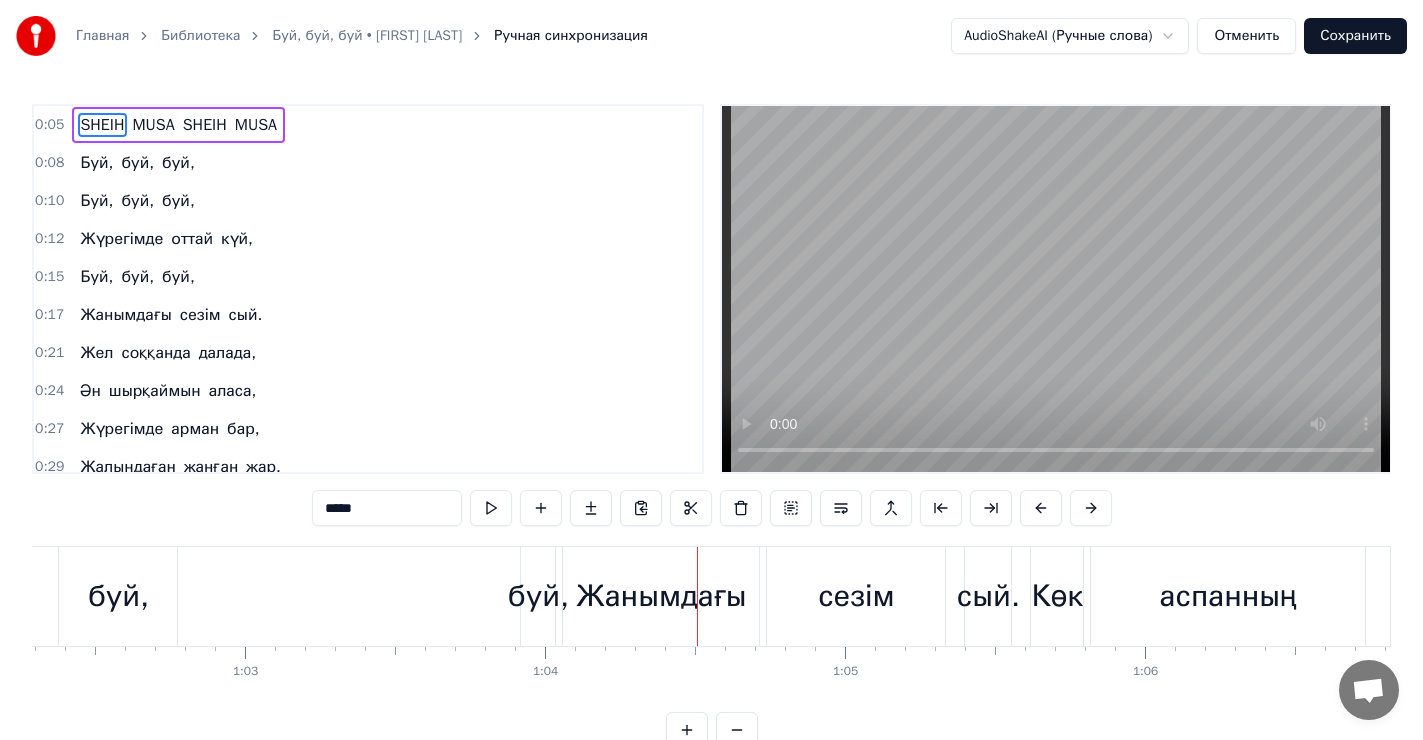 click on "буй," at bounding box center [538, 596] 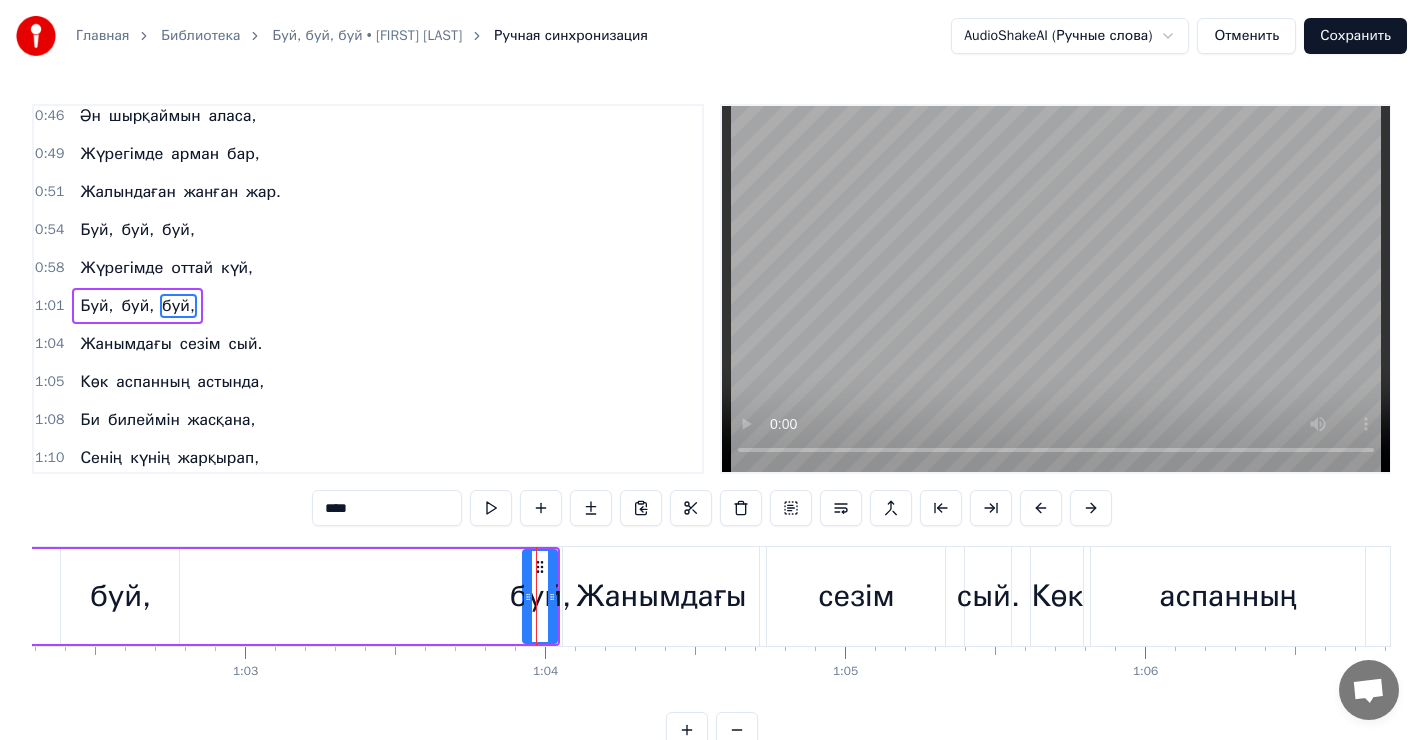 scroll, scrollTop: 596, scrollLeft: 0, axis: vertical 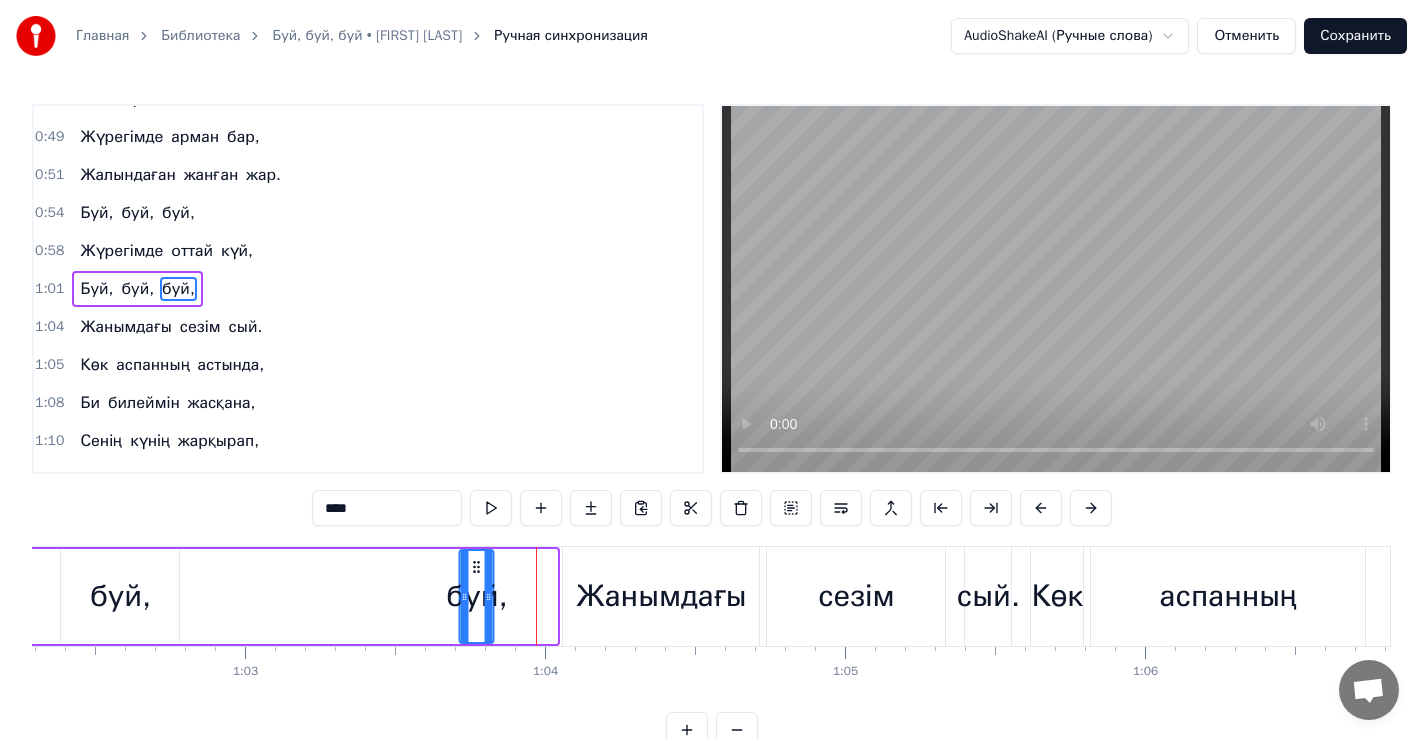 drag, startPoint x: 542, startPoint y: 560, endPoint x: 478, endPoint y: 568, distance: 64.49806 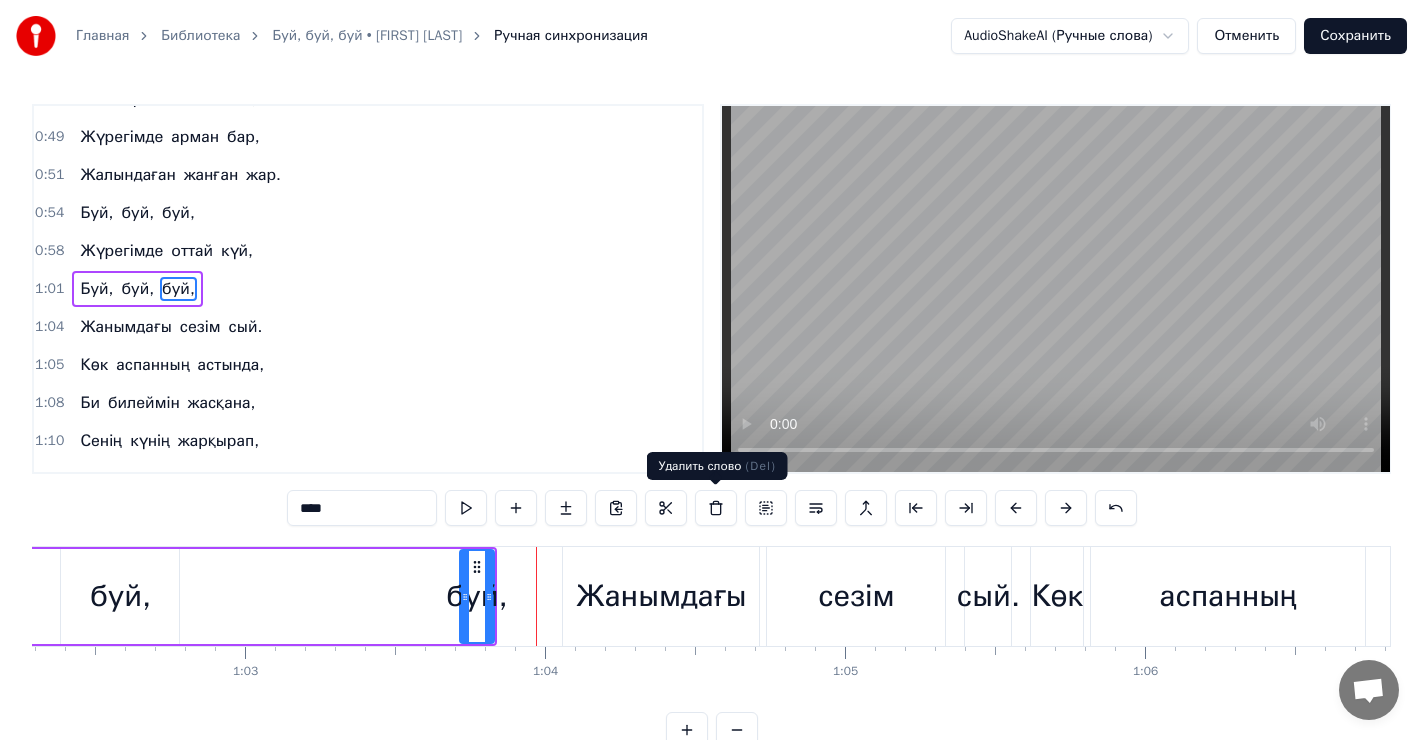 click at bounding box center [716, 508] 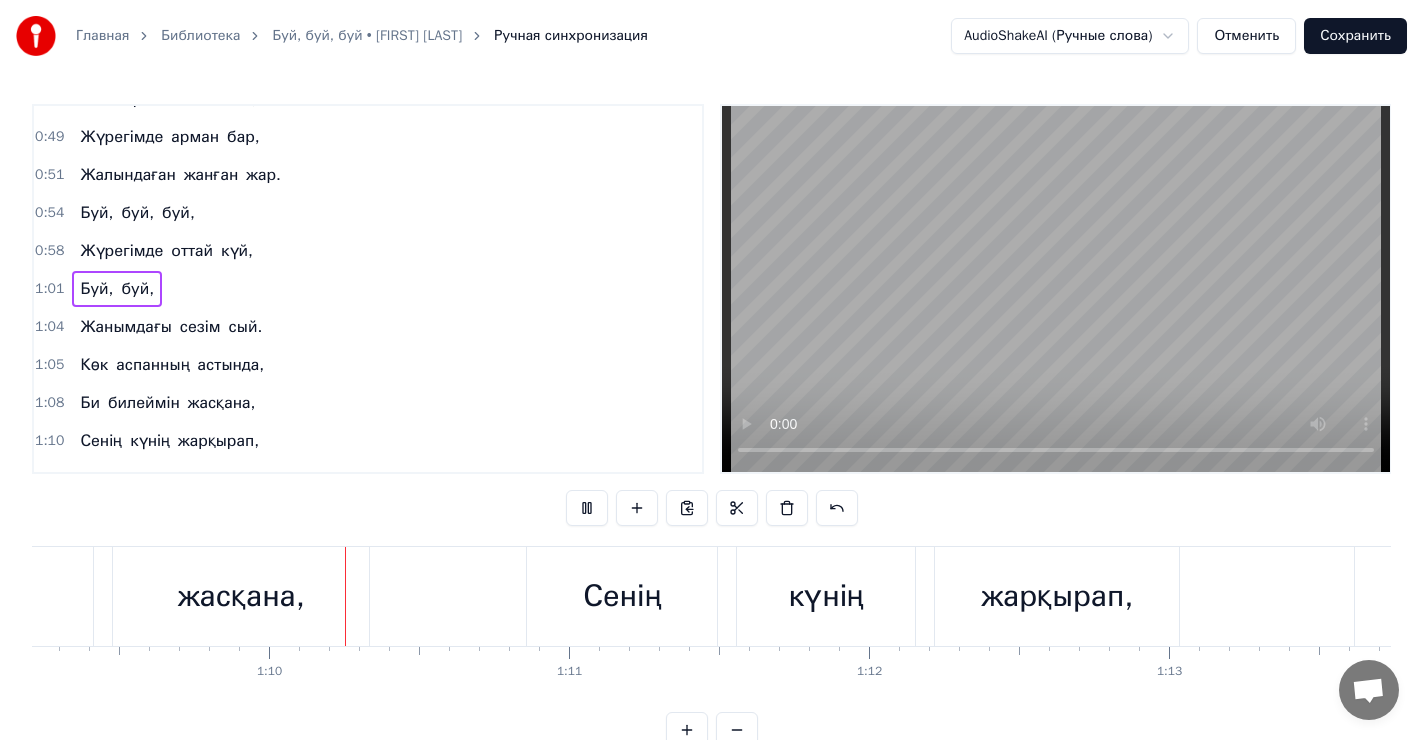 scroll, scrollTop: 0, scrollLeft: 20768, axis: horizontal 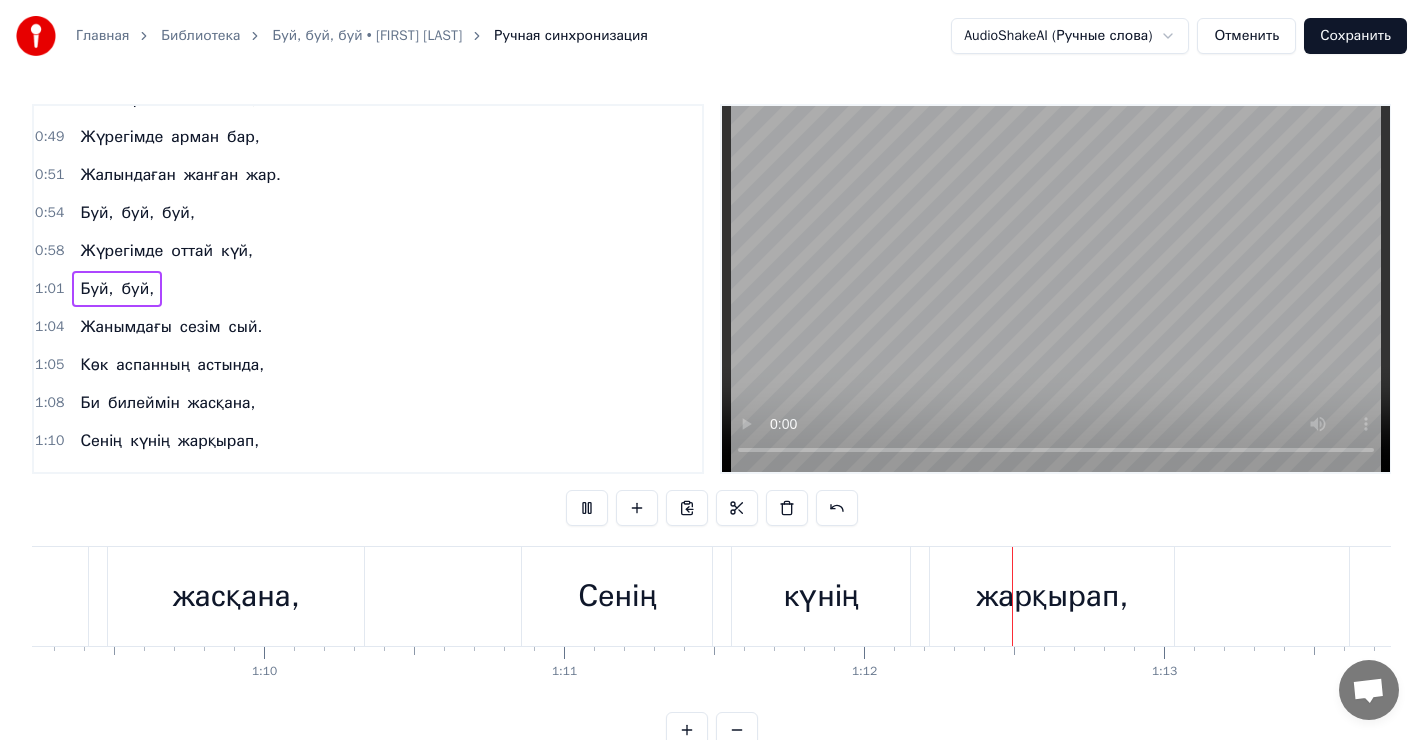 click on "Сохранить" at bounding box center (1355, 36) 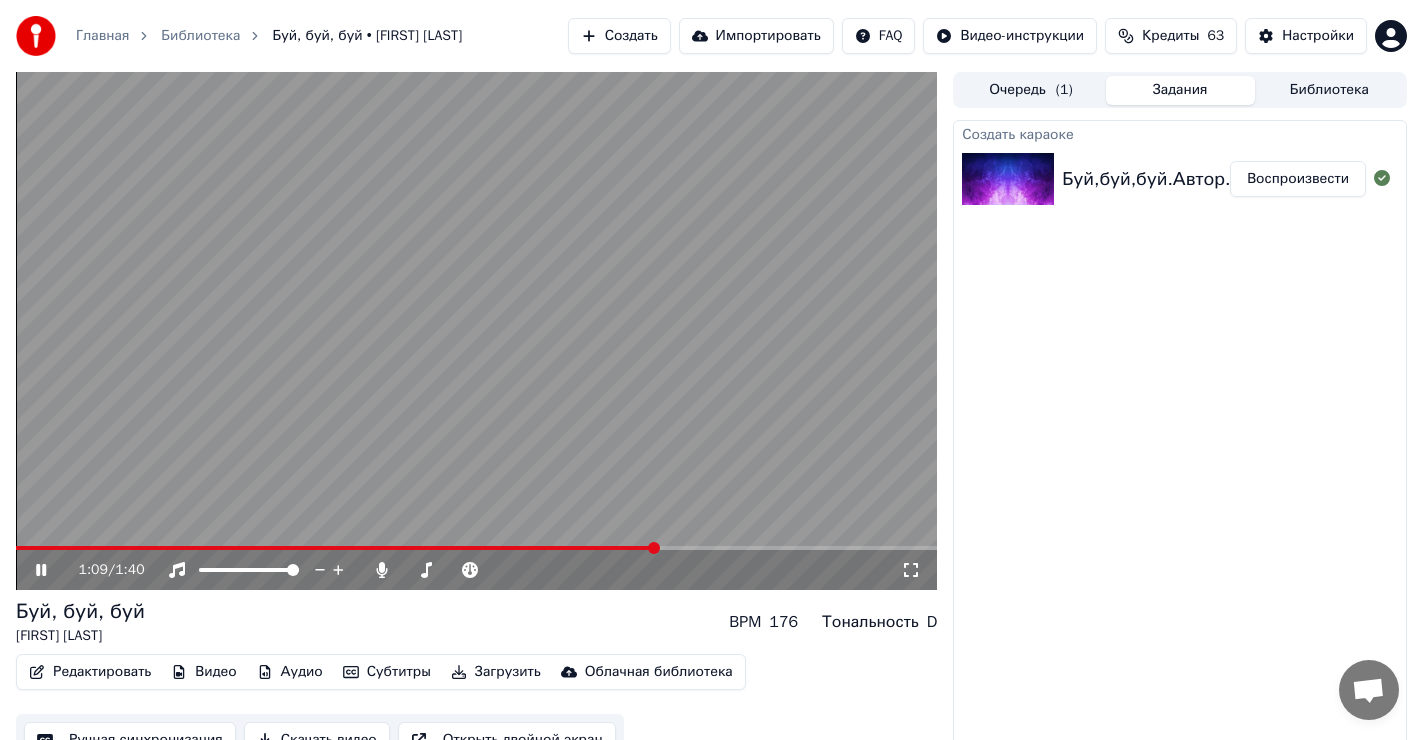 click at bounding box center [336, 548] 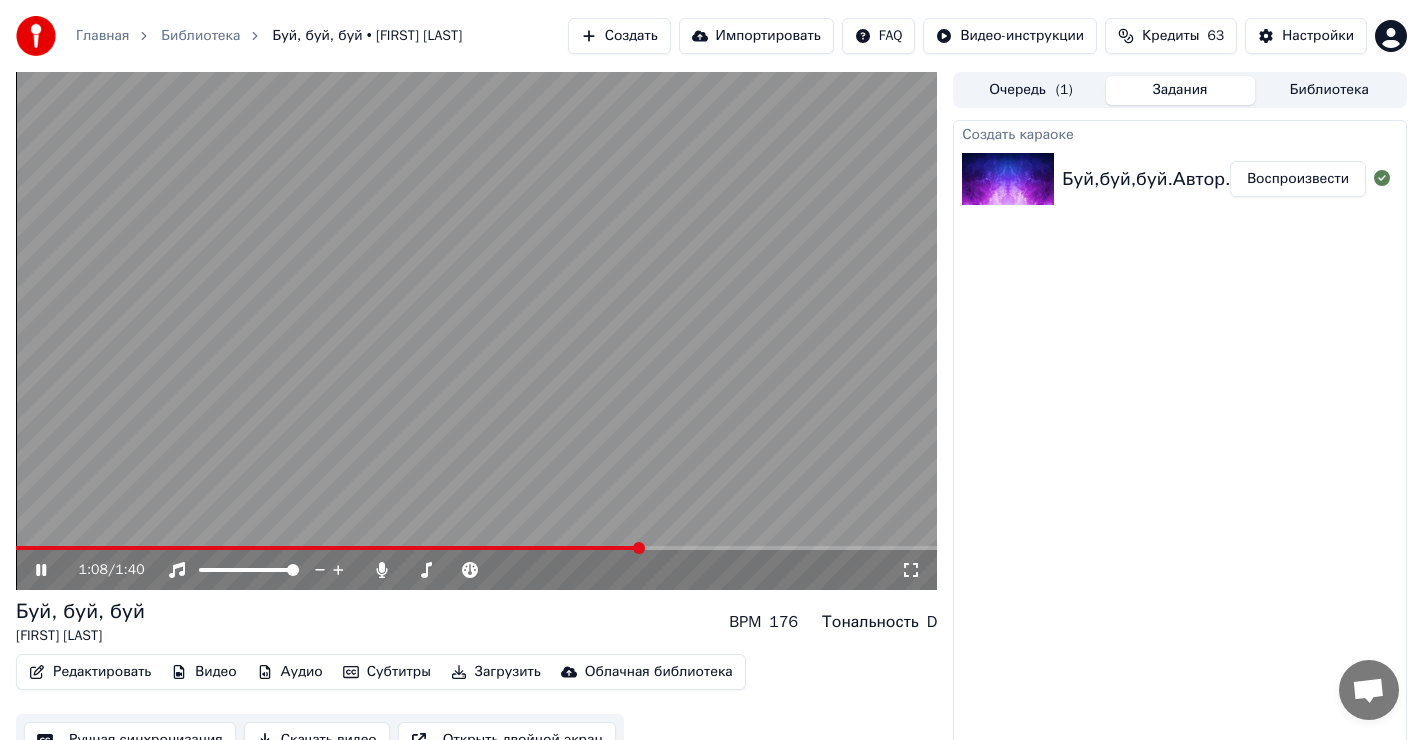 click 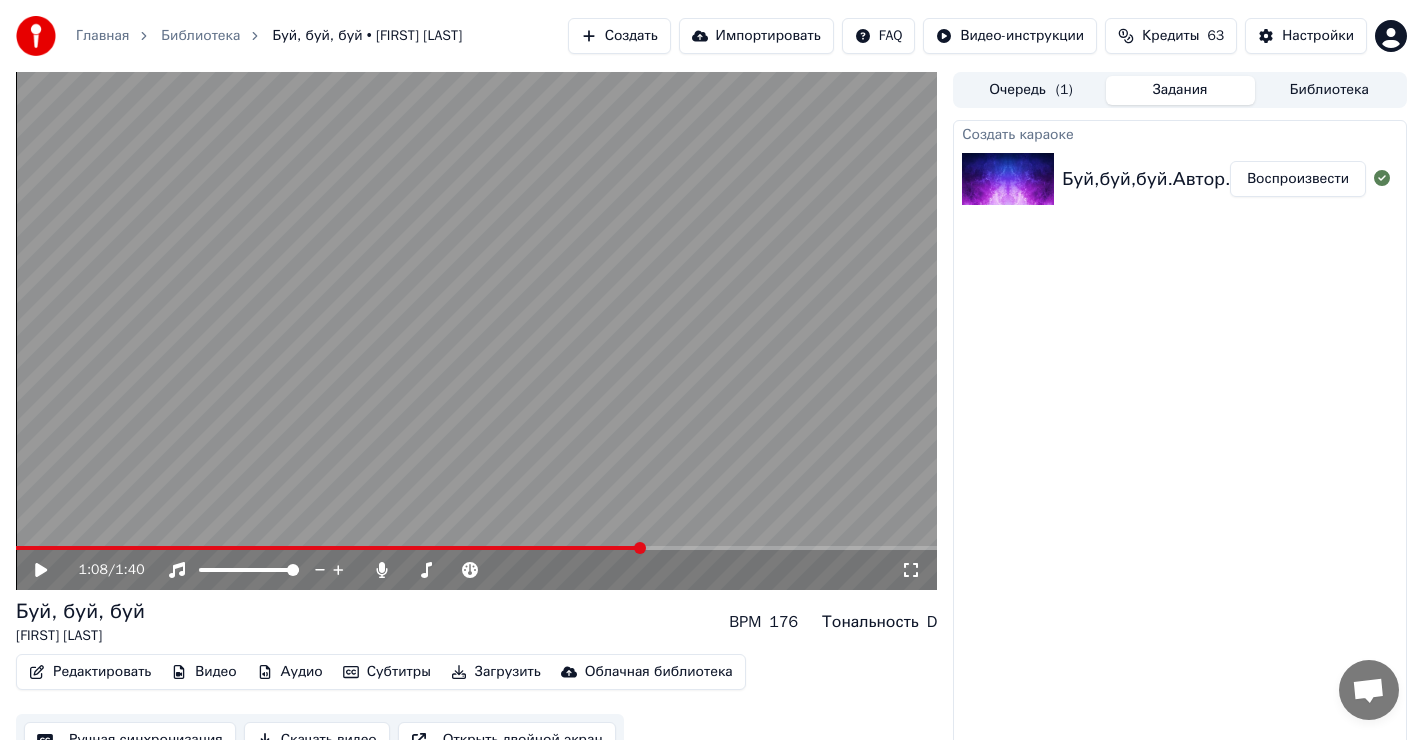 click at bounding box center (476, 331) 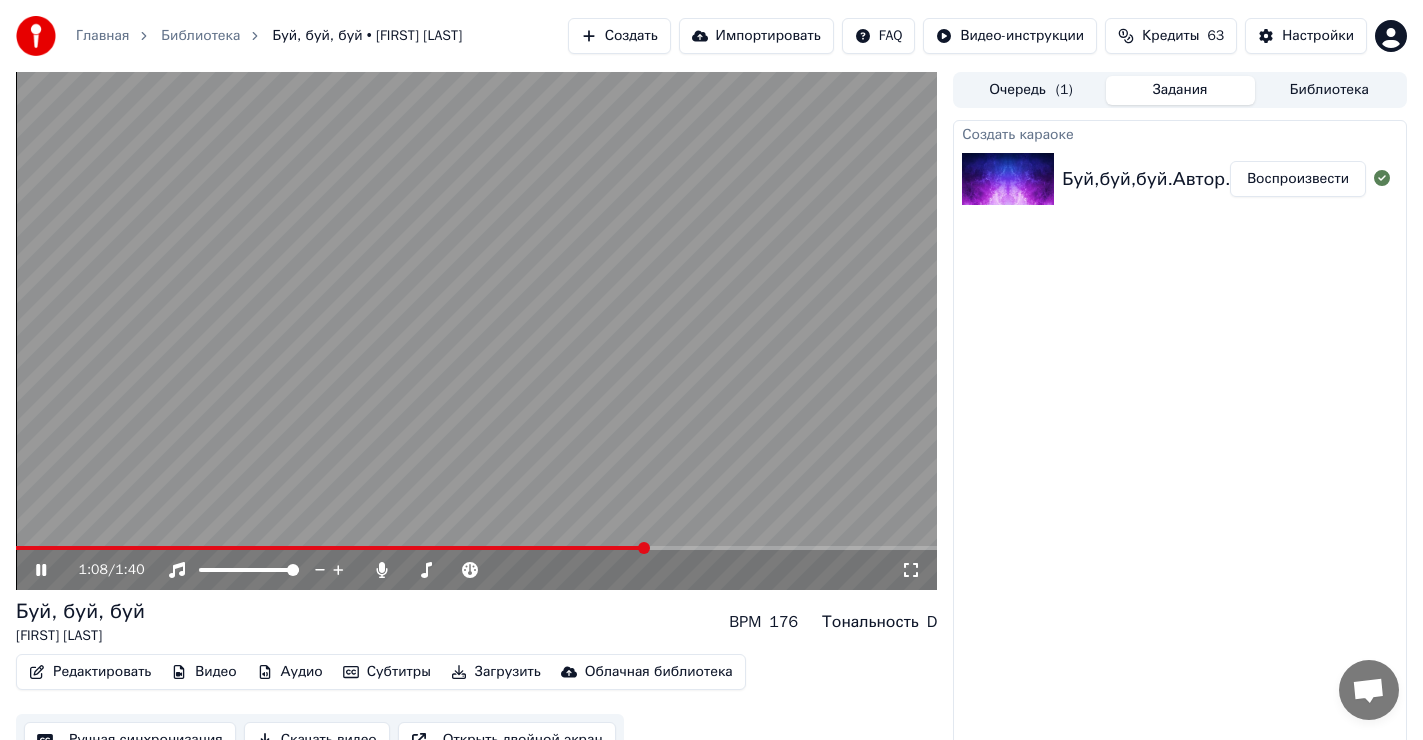 click on "1:08  /  1:40" at bounding box center [476, 331] 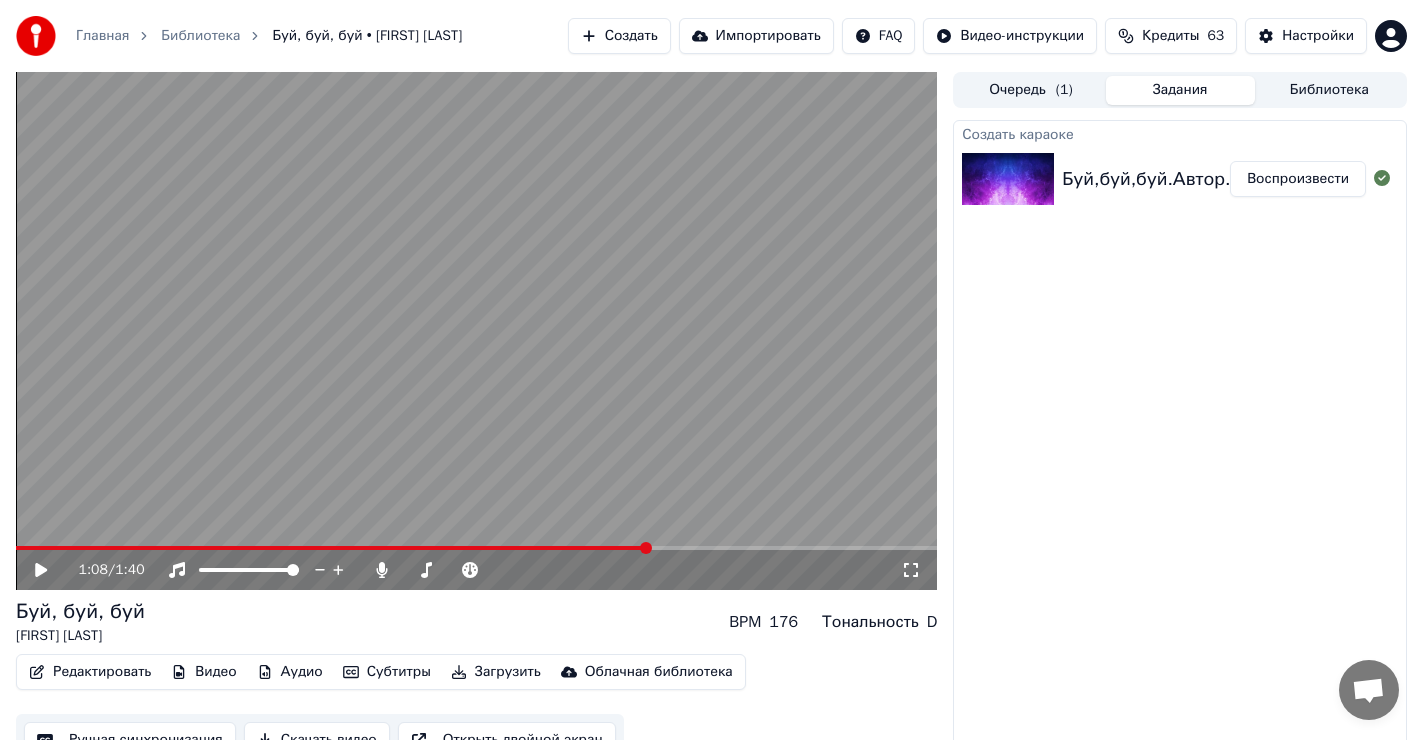 click at bounding box center (332, 548) 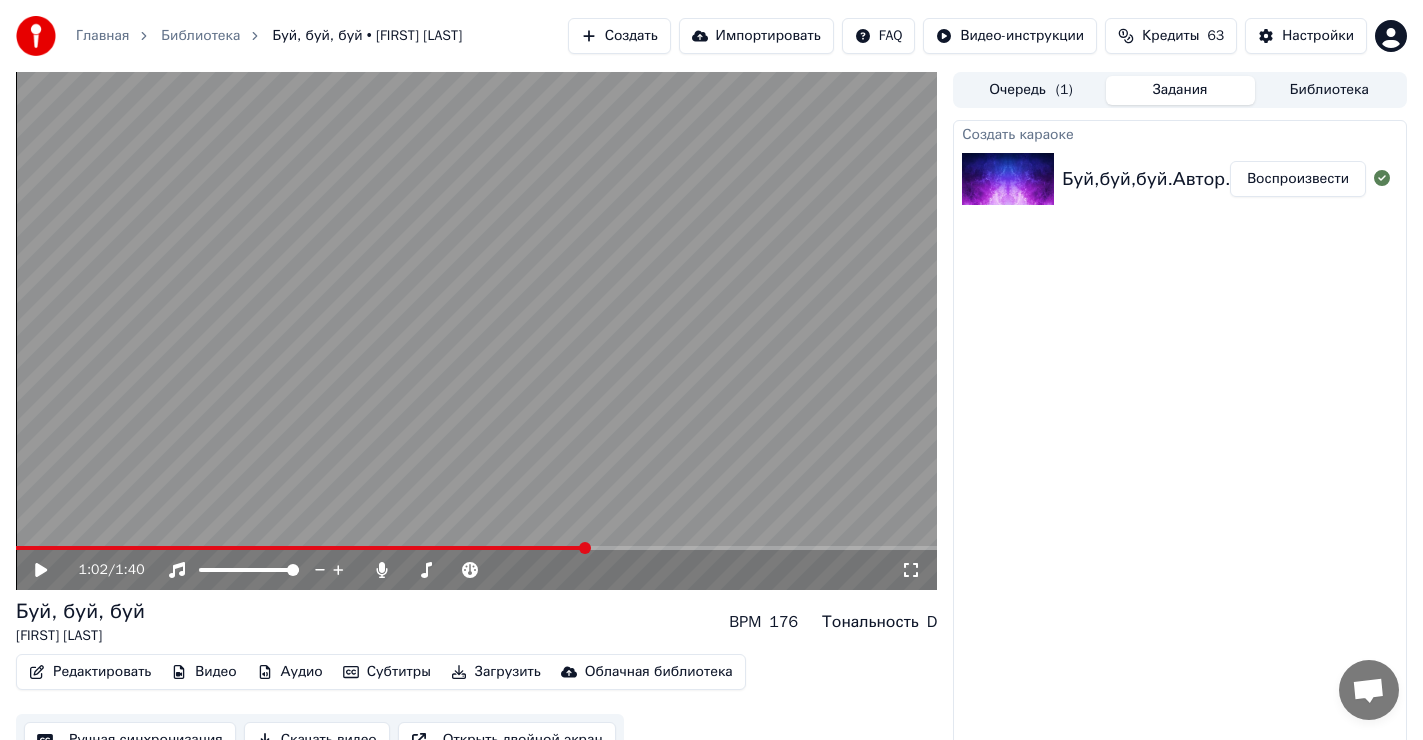 drag, startPoint x: 47, startPoint y: 572, endPoint x: 29, endPoint y: 567, distance: 18.681541 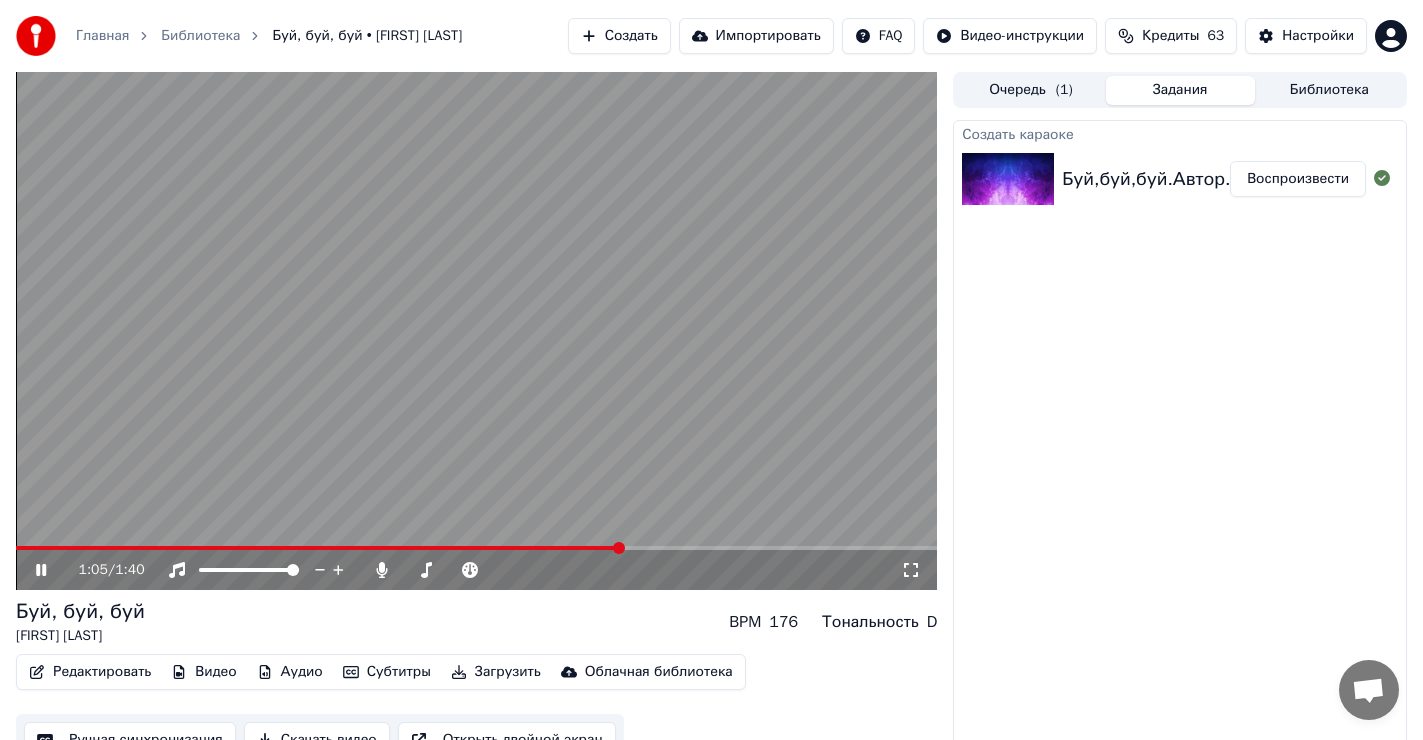 click 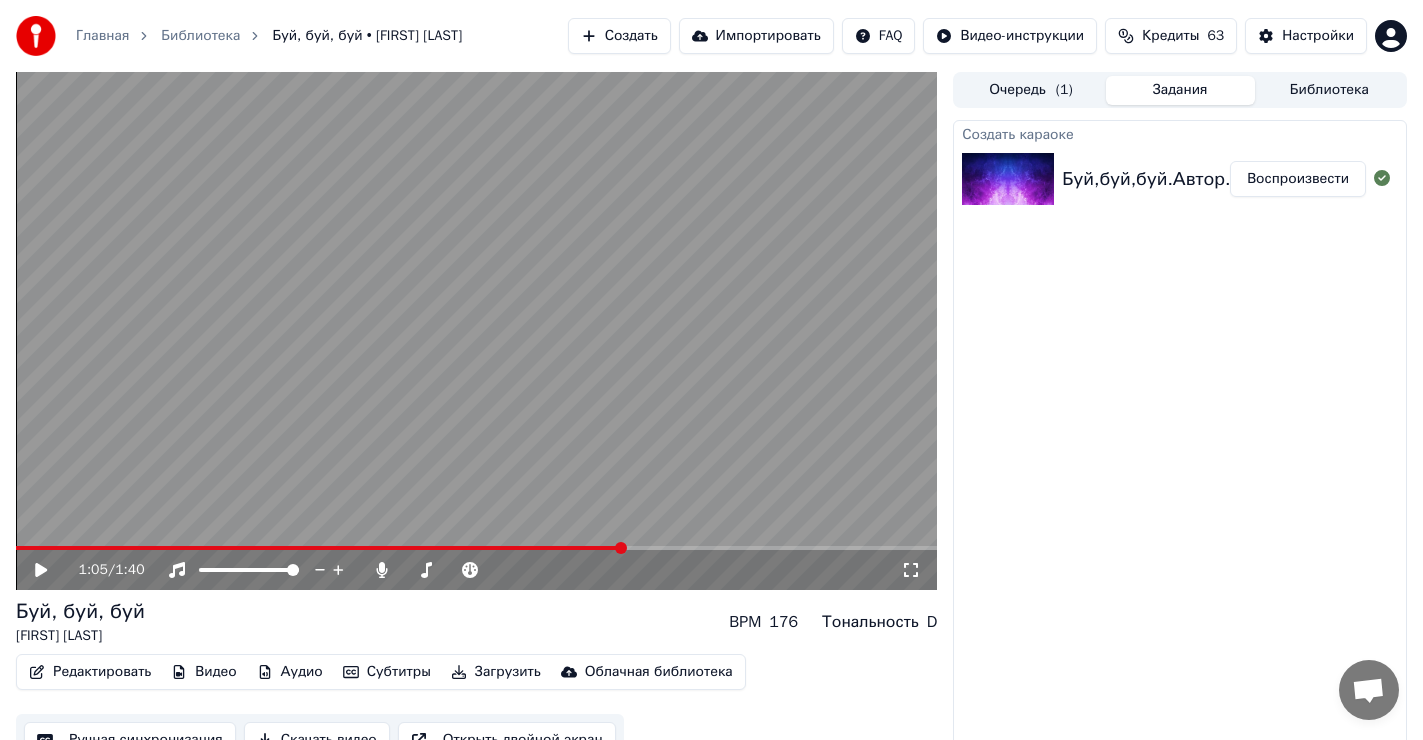 click at bounding box center [319, 548] 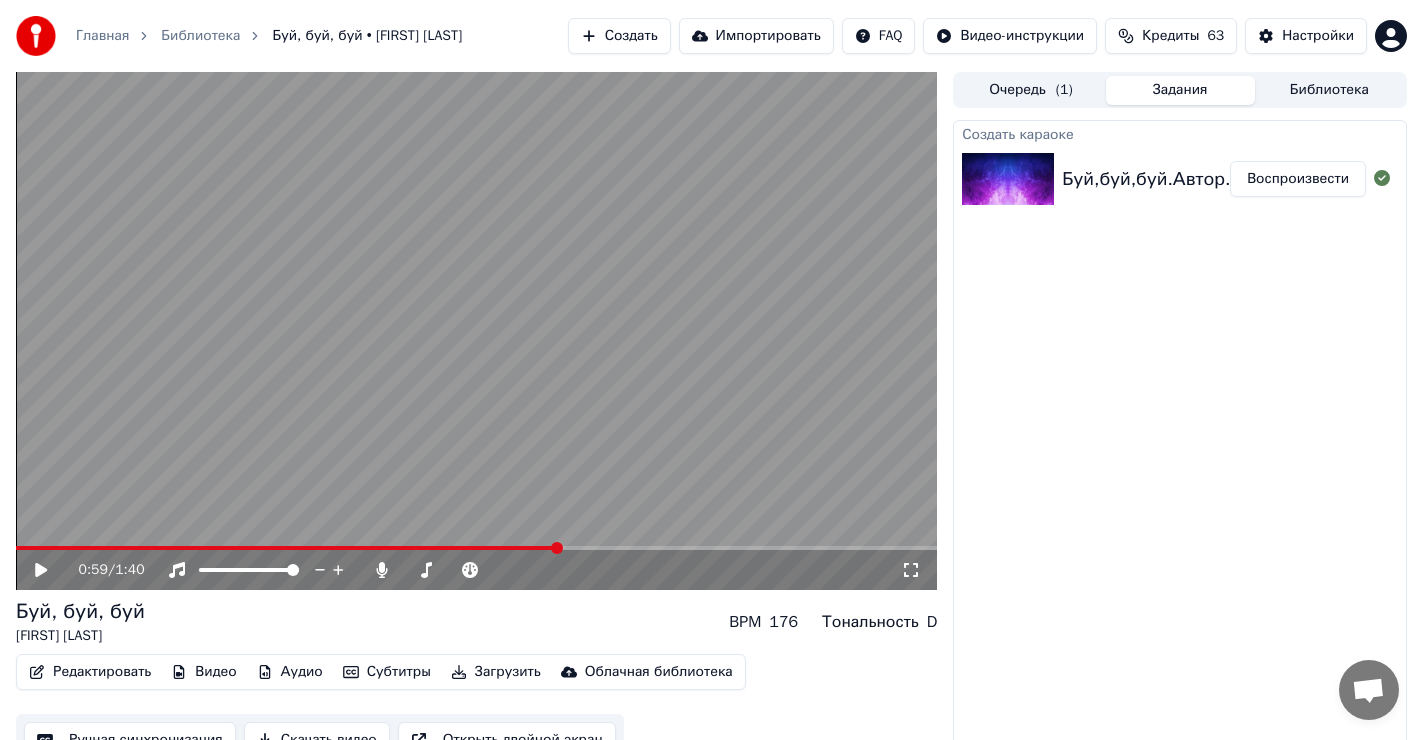 click 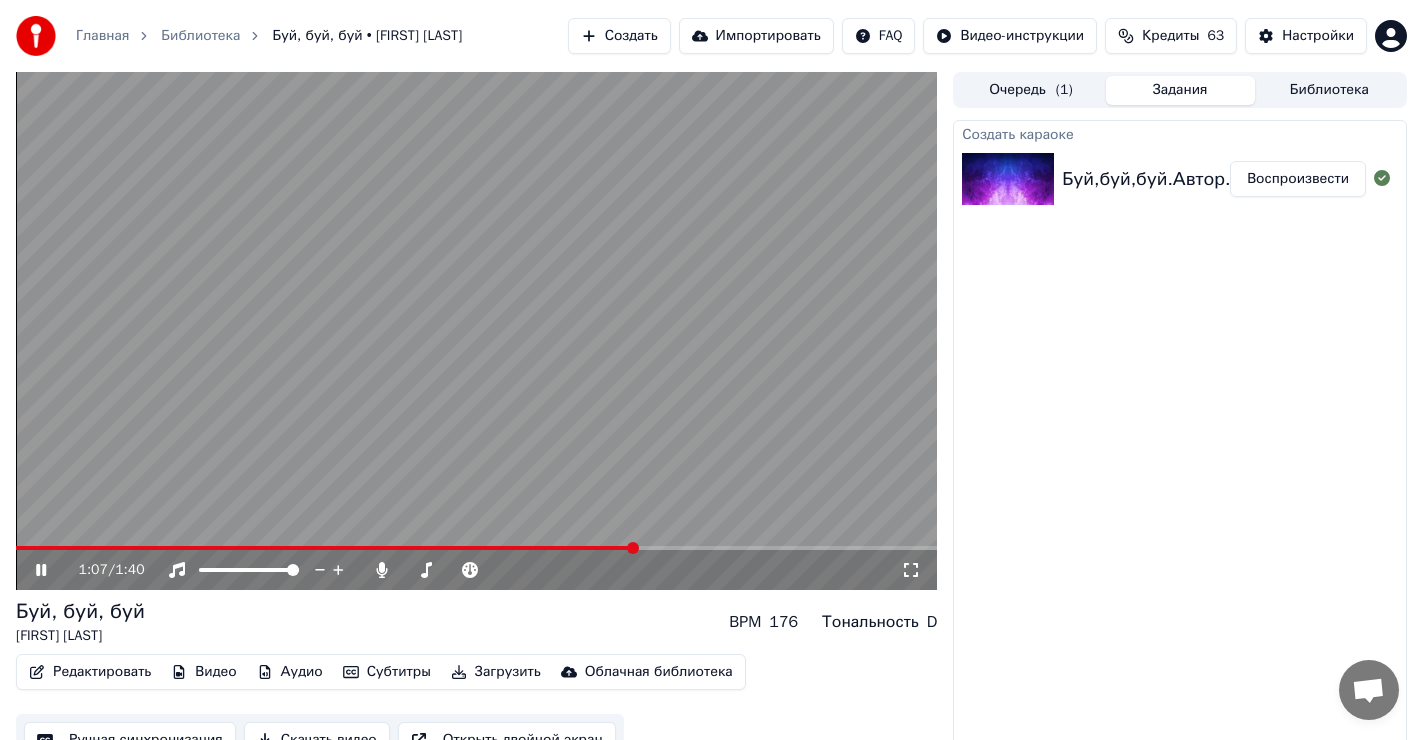 click 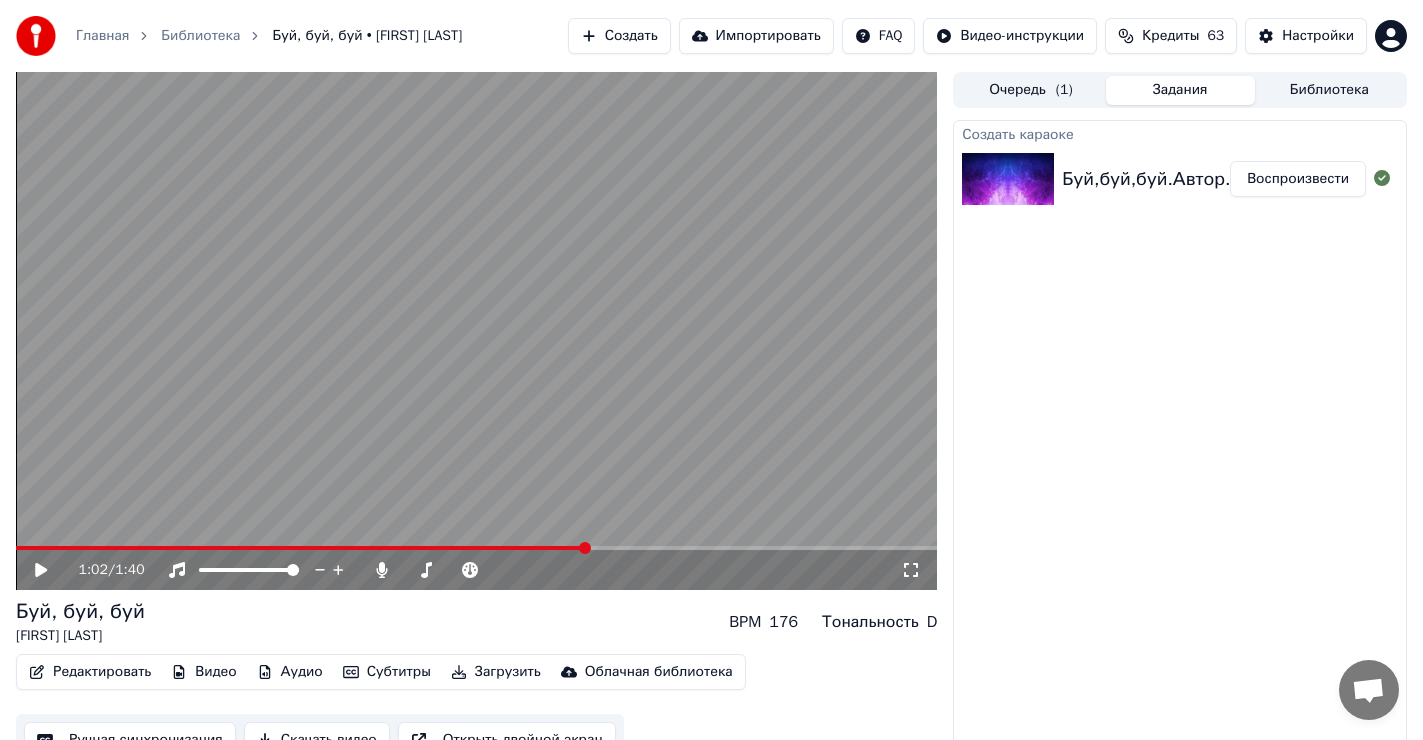 click at bounding box center [301, 548] 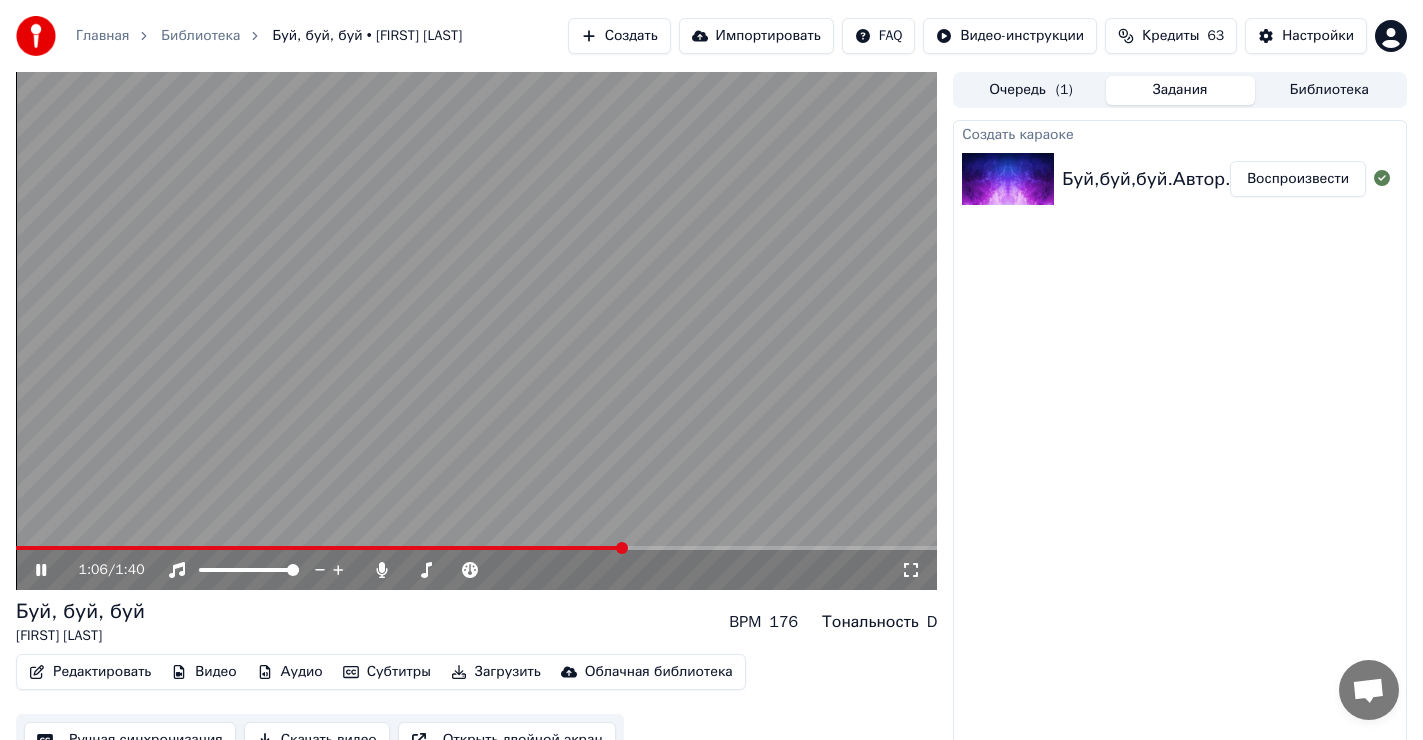 click 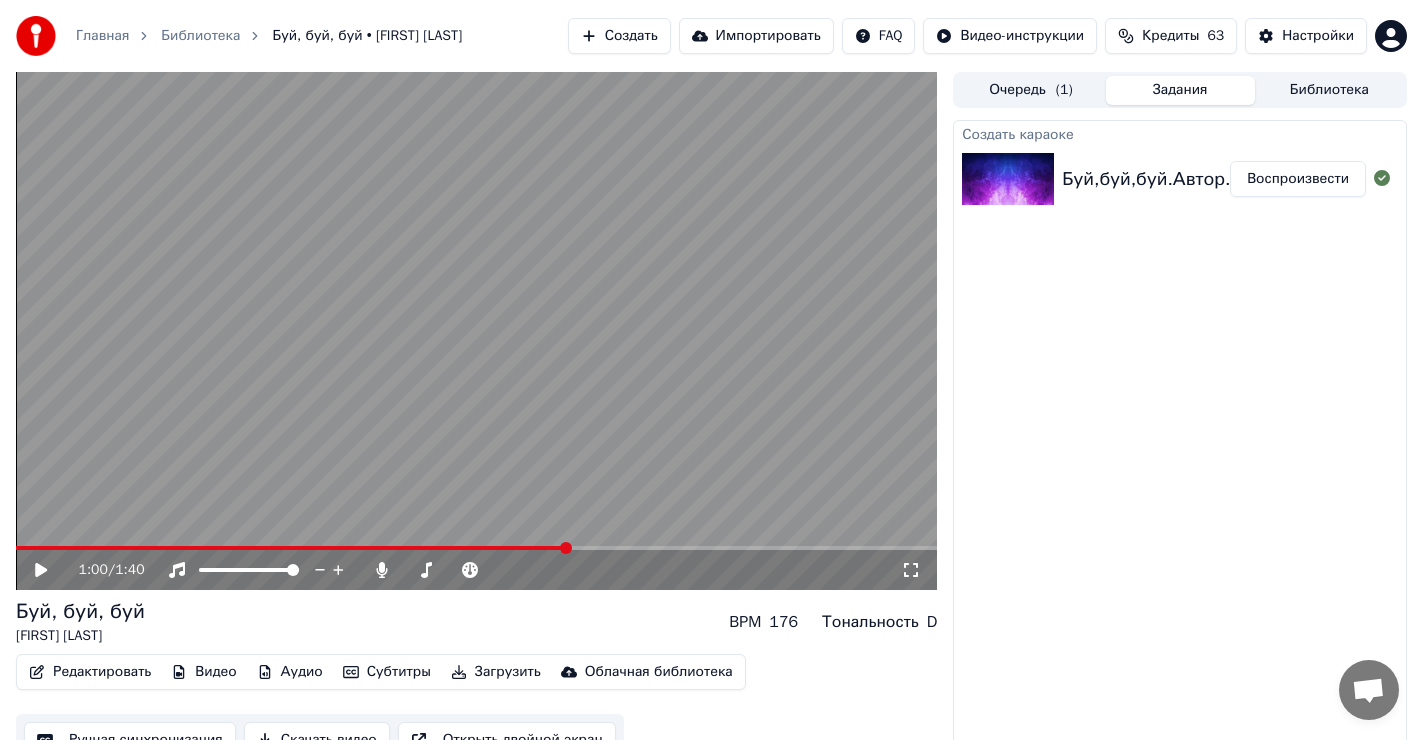 click at bounding box center [292, 548] 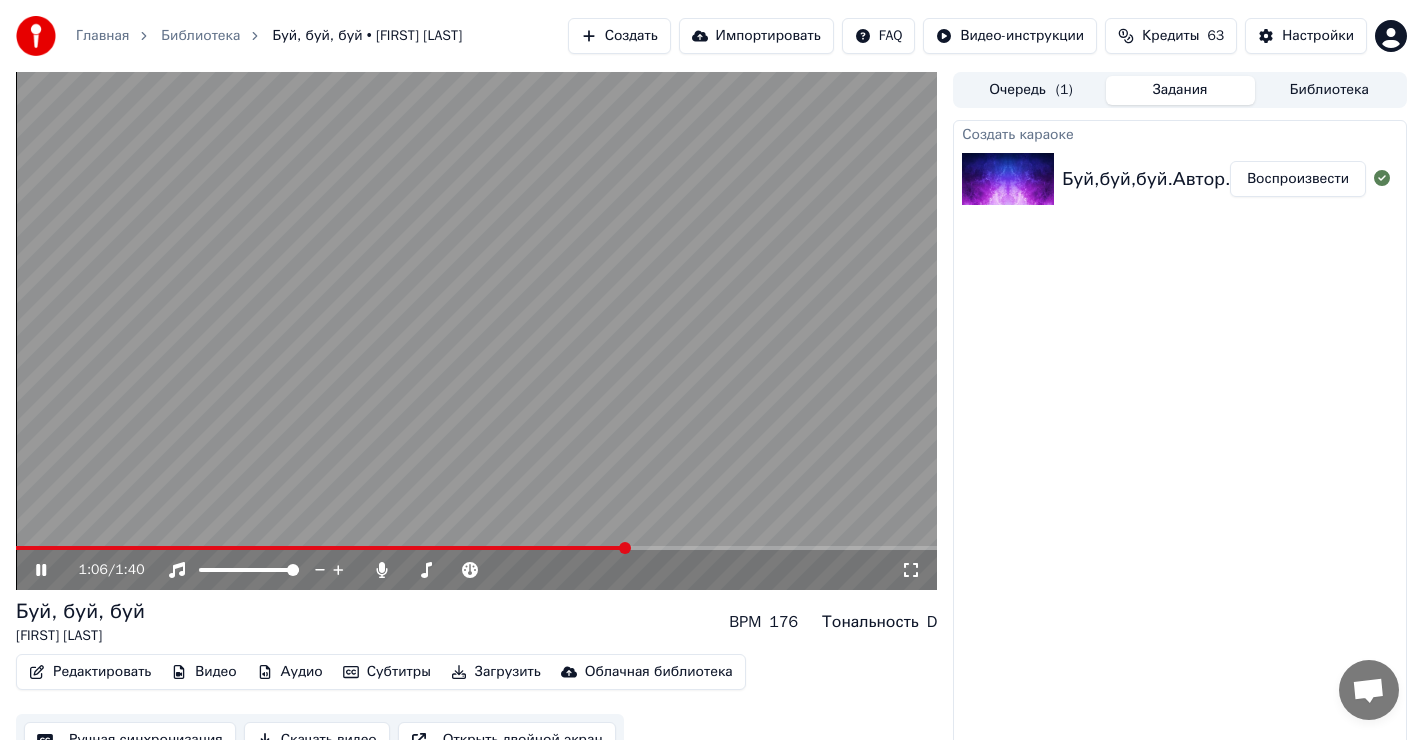 click 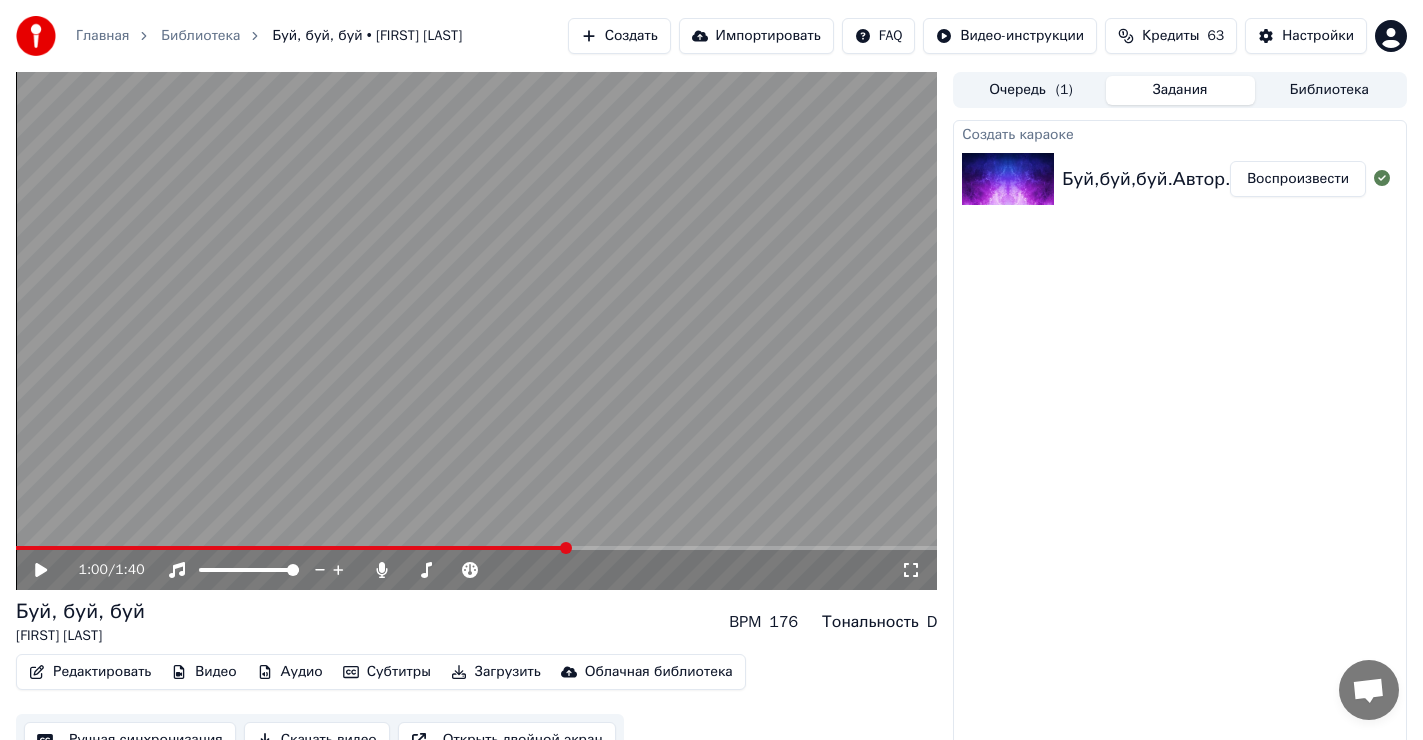 click at bounding box center (292, 548) 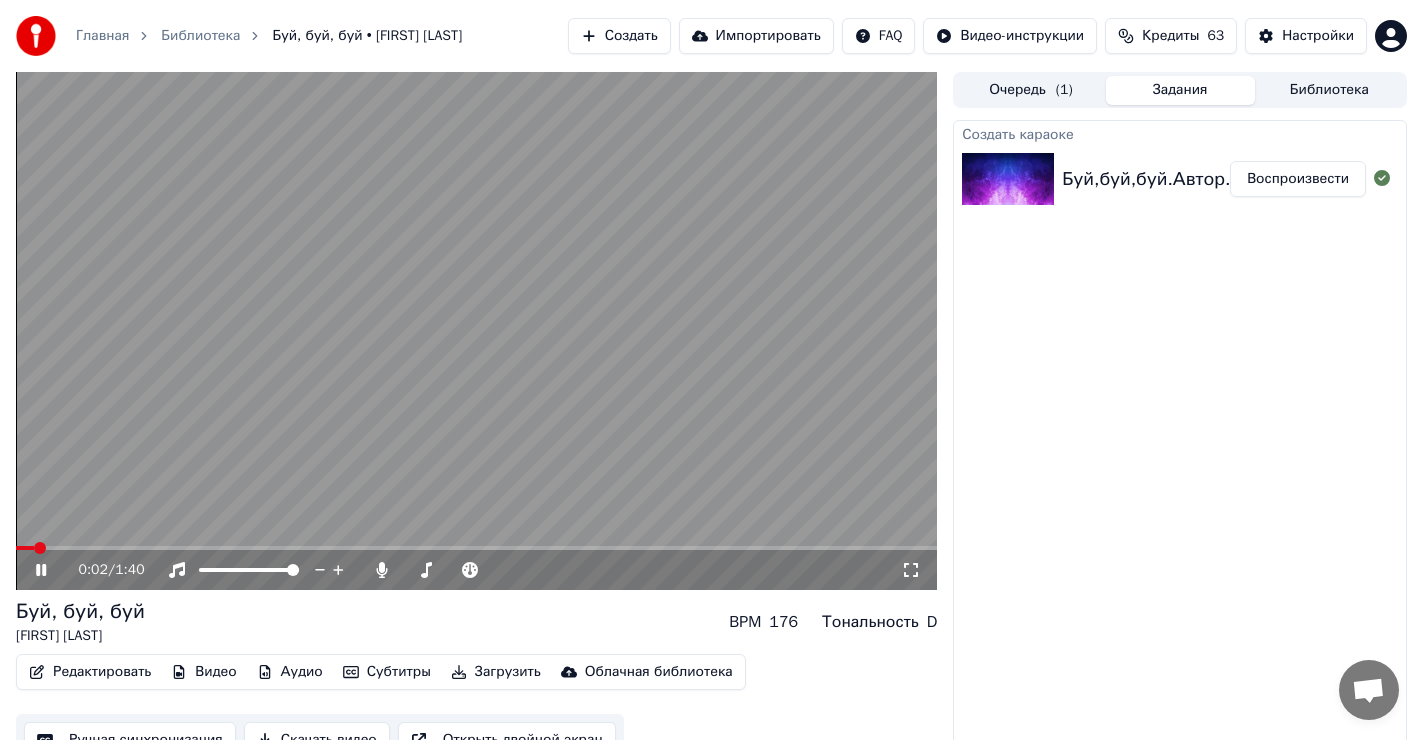 click at bounding box center [25, 548] 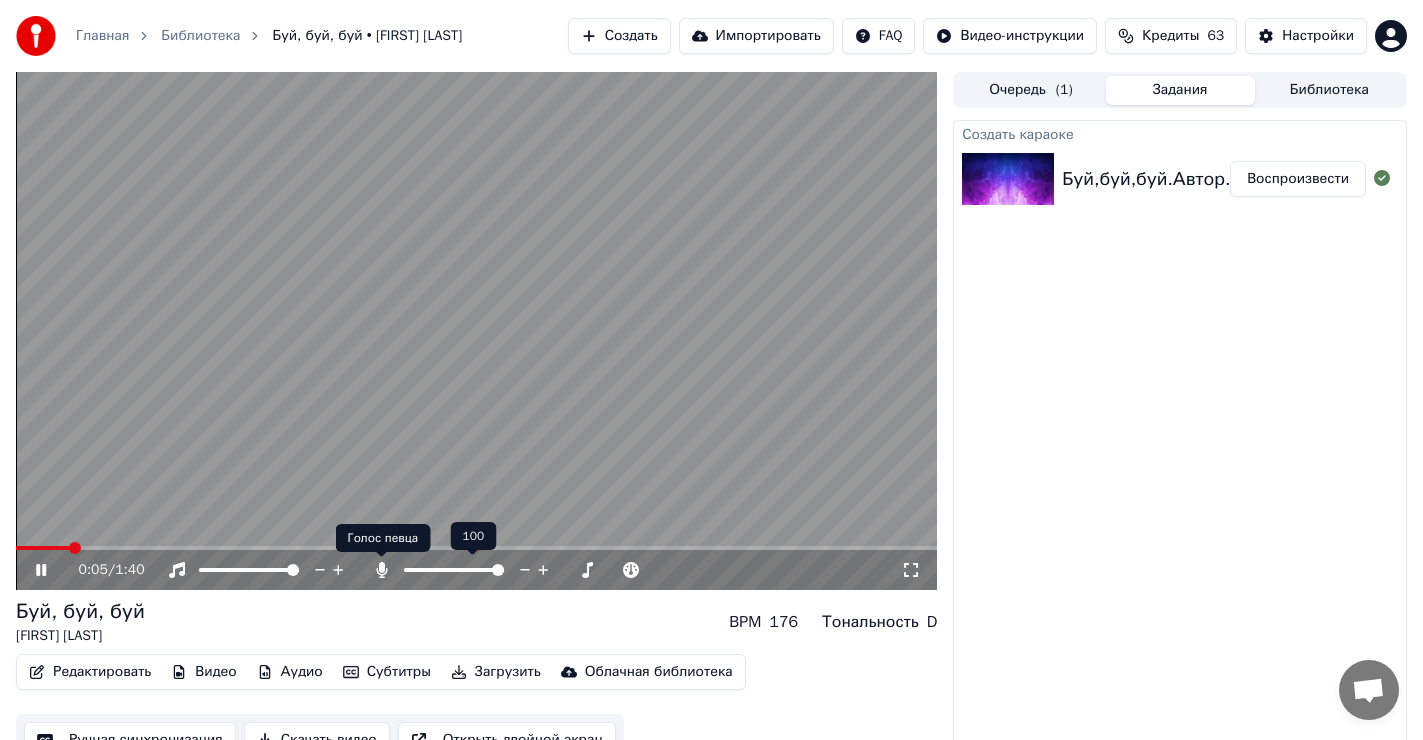 click 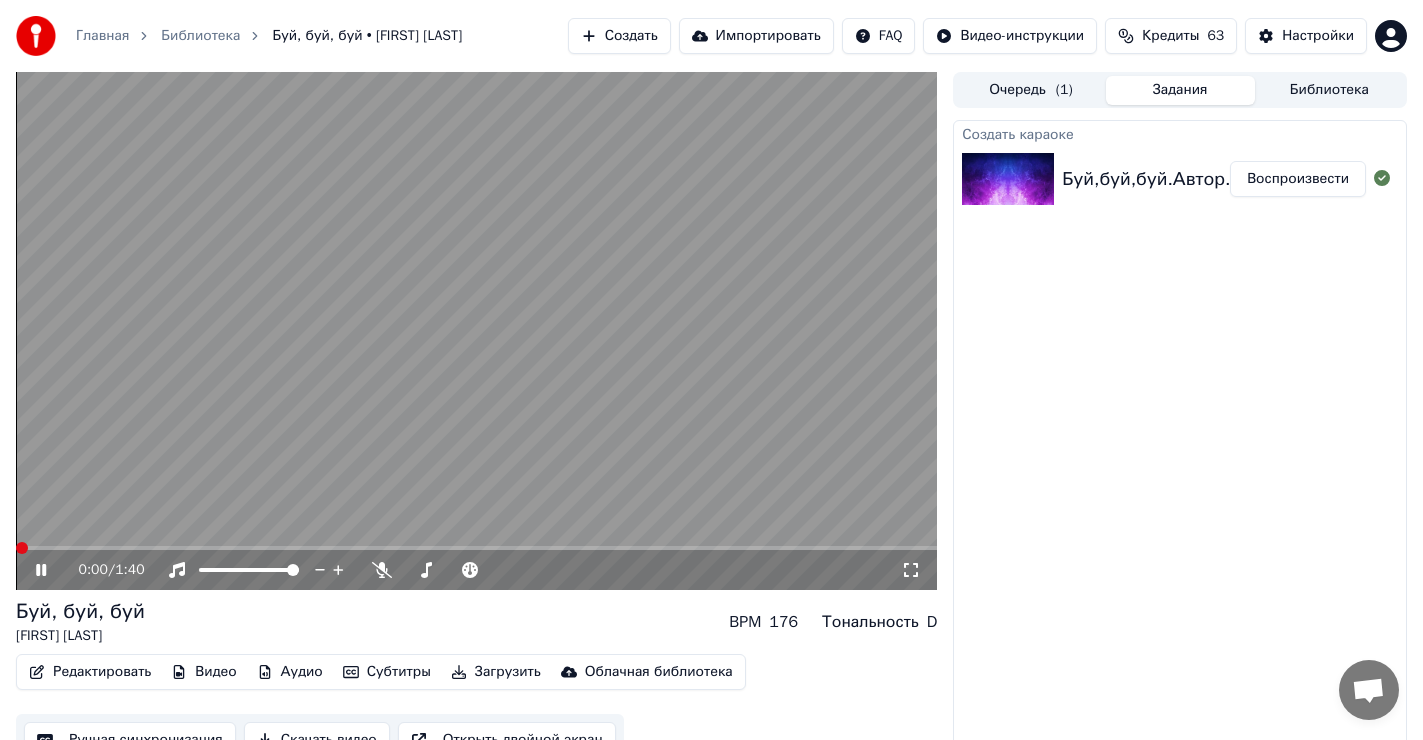 click at bounding box center [22, 548] 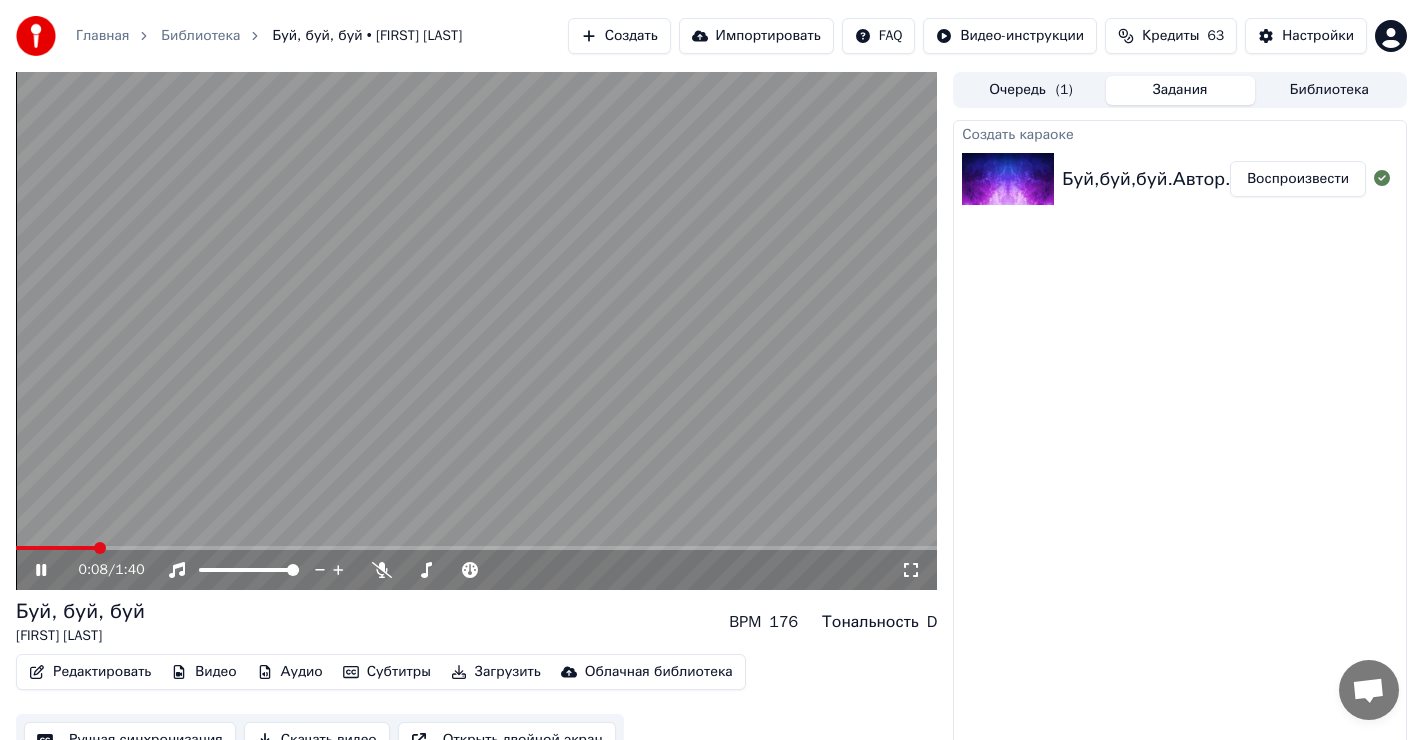 click 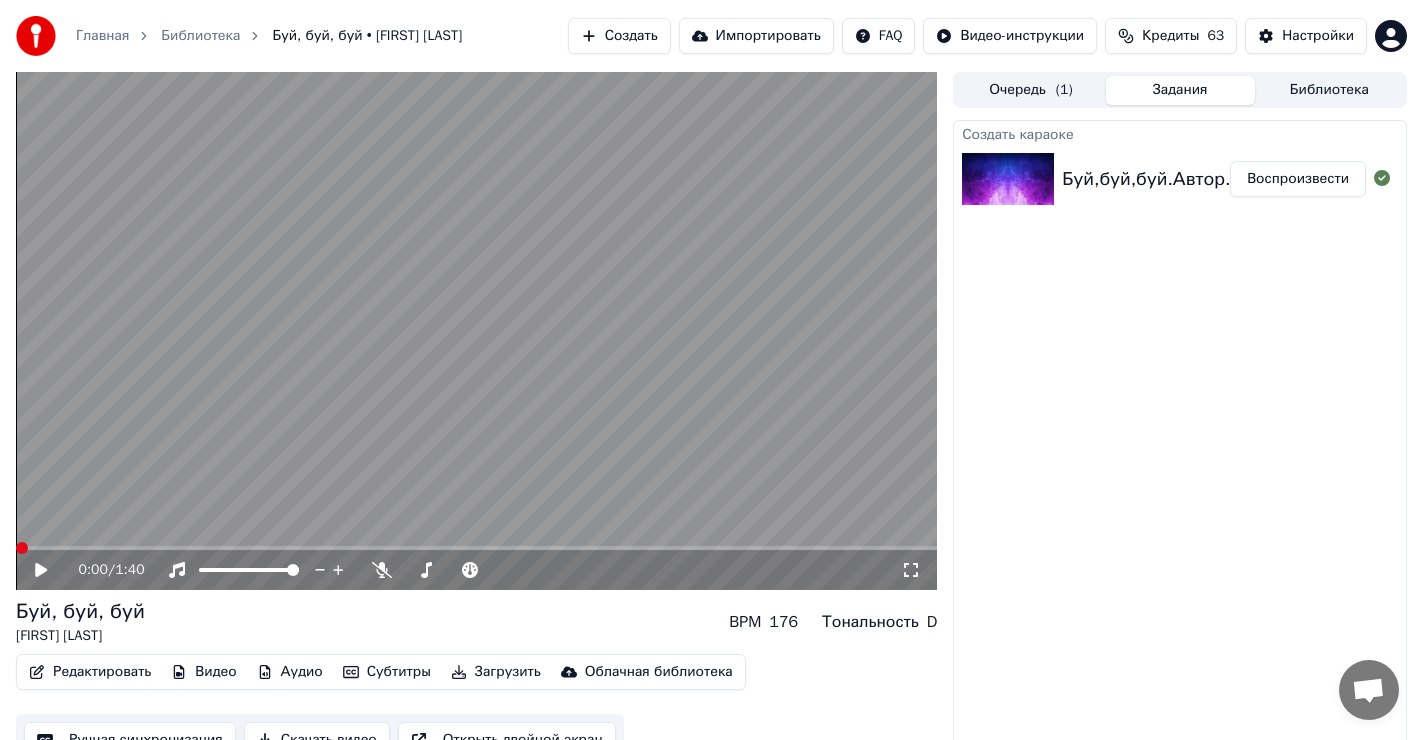 click at bounding box center [22, 548] 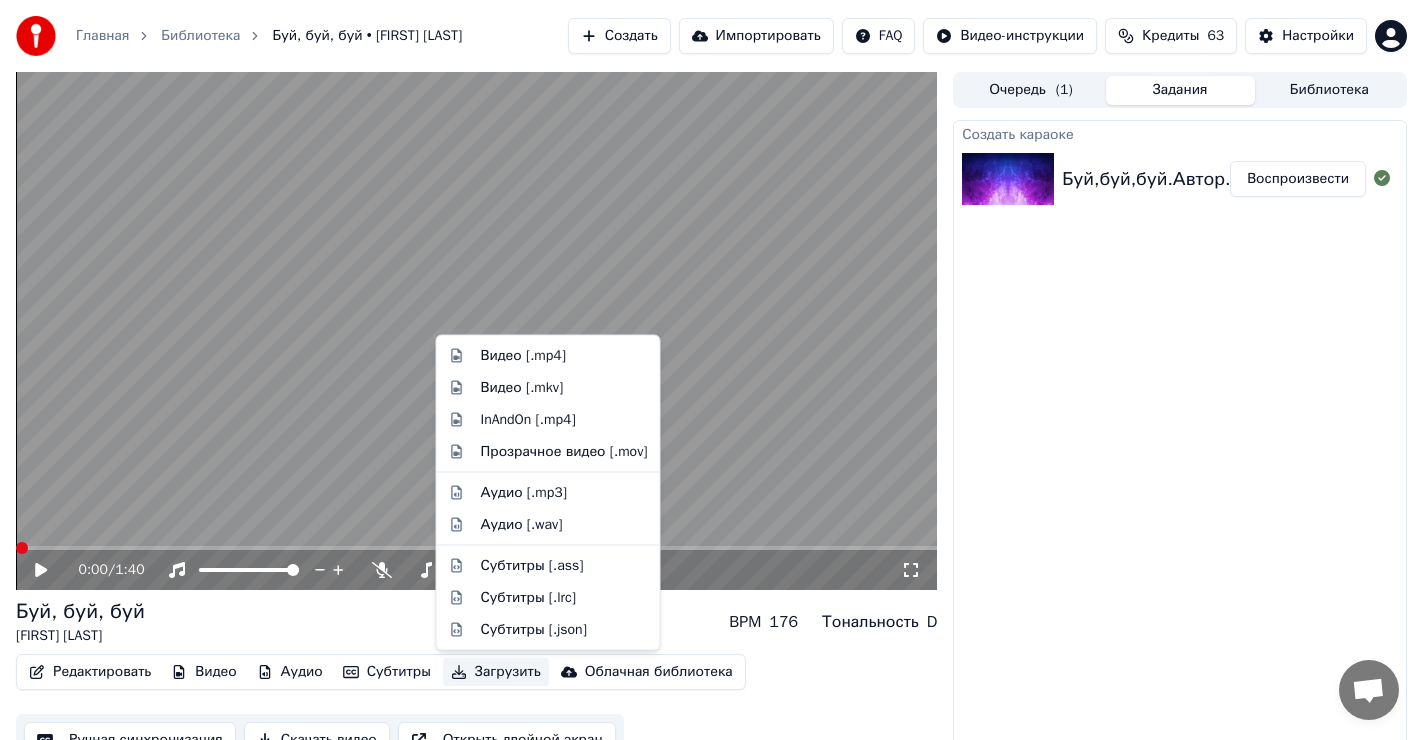 click on "Загрузить" at bounding box center (496, 672) 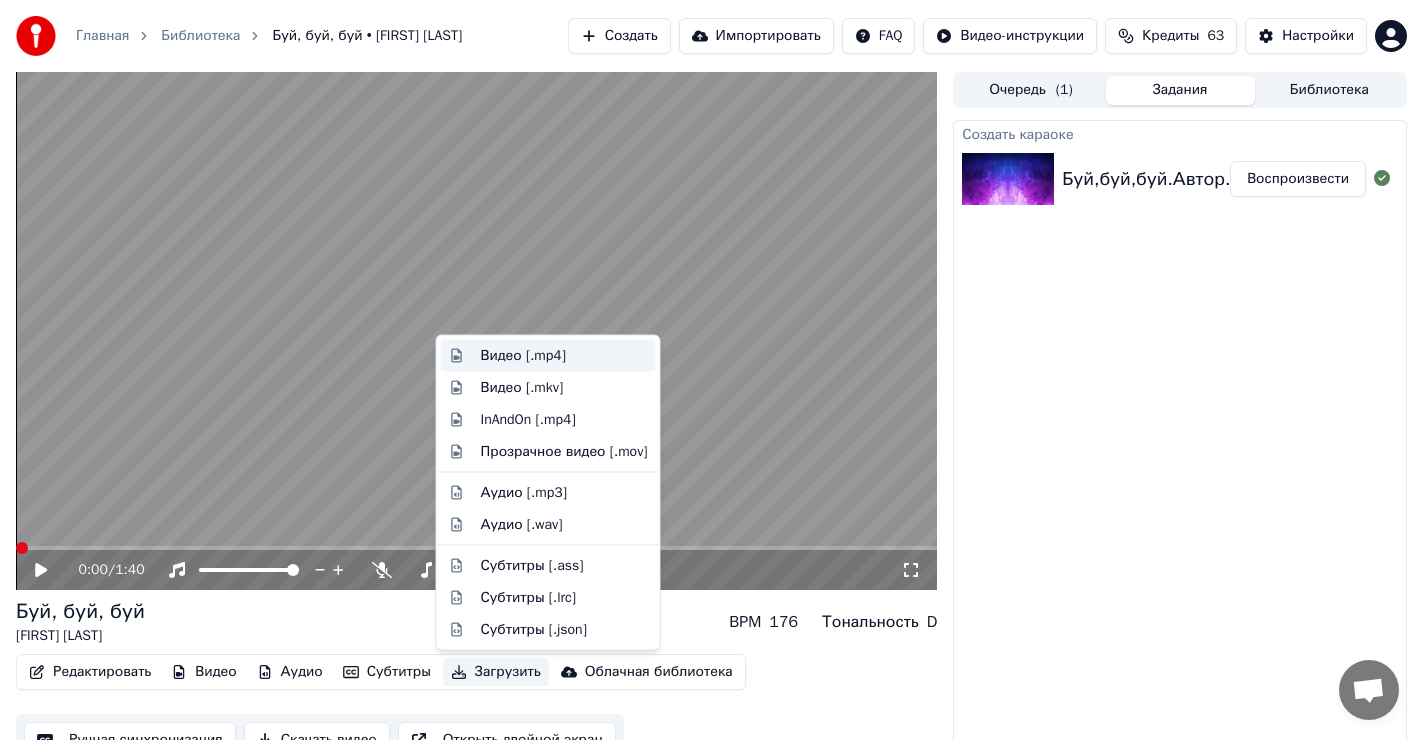 click on "Видео [.mp4]" at bounding box center (523, 356) 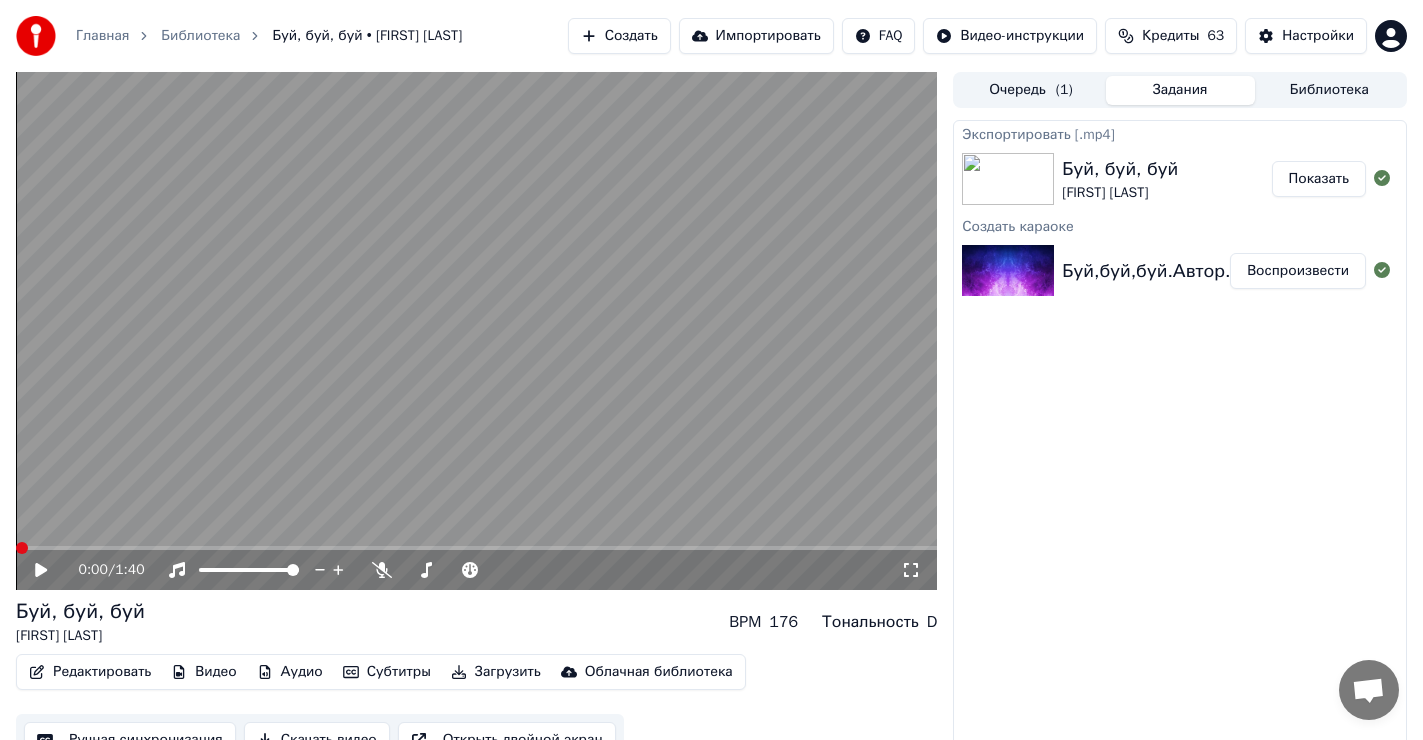 click on "Показать" at bounding box center (1319, 179) 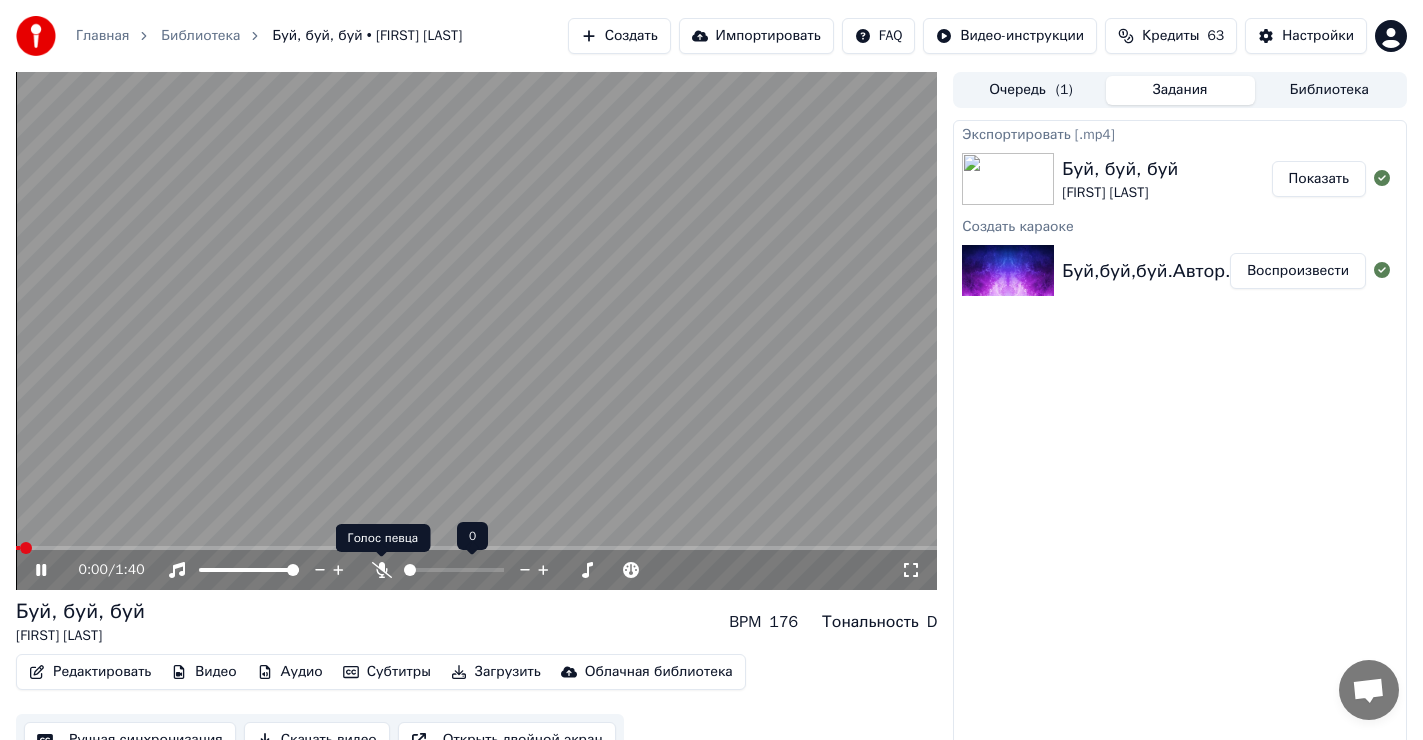 click 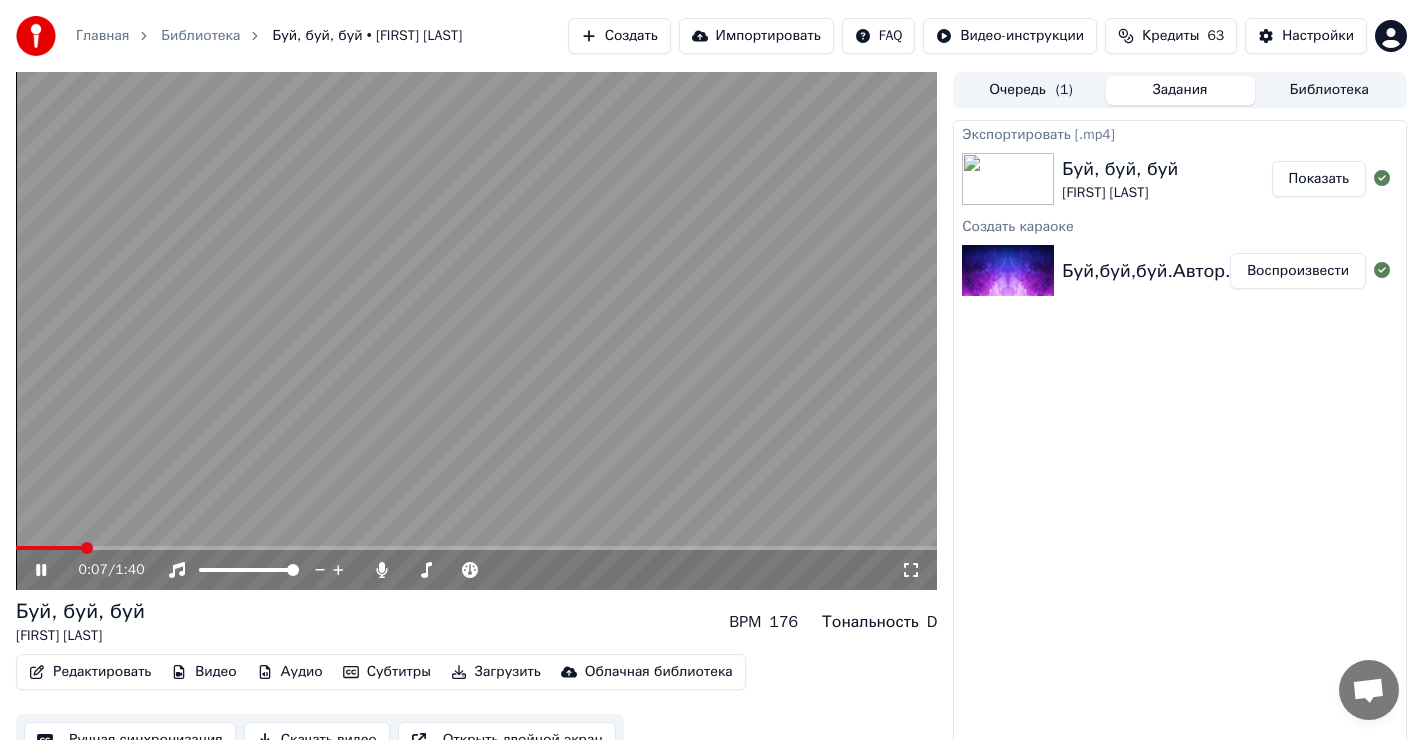 click 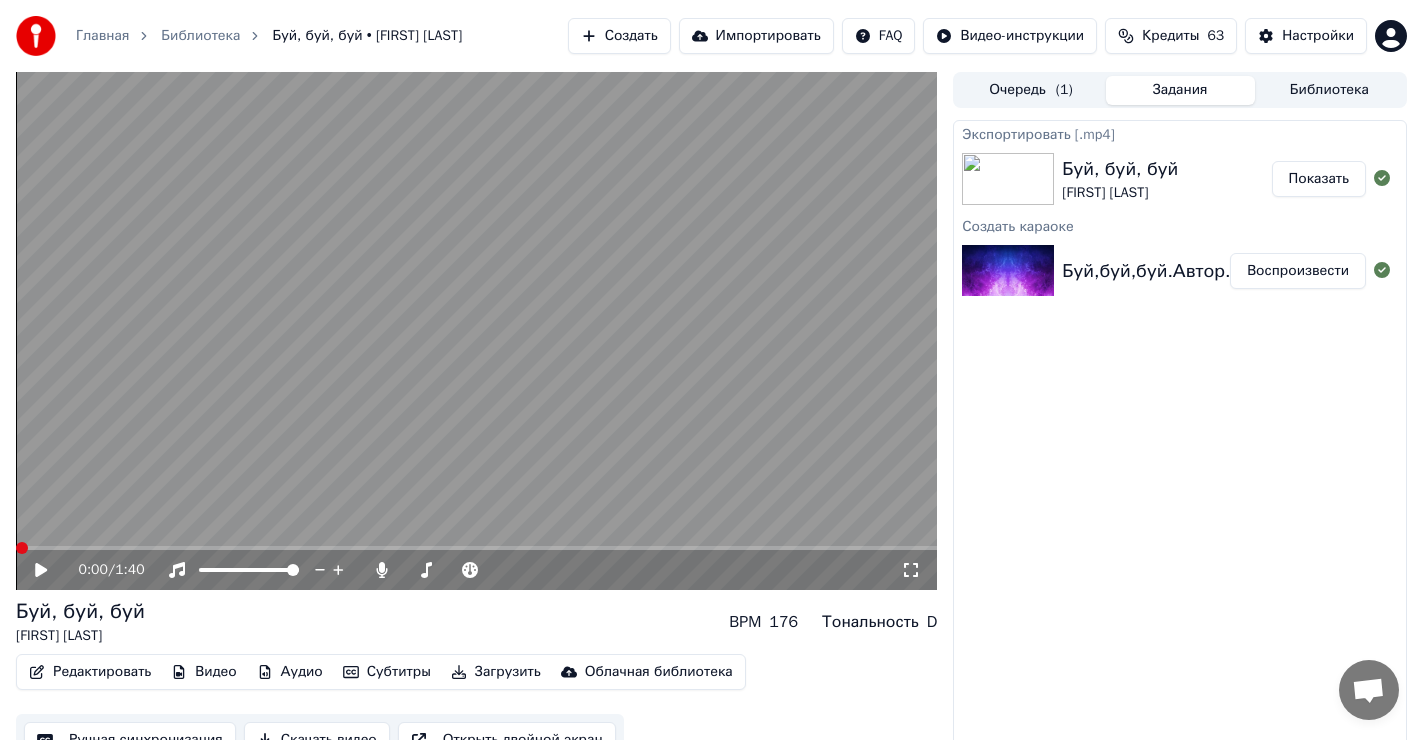 click at bounding box center (22, 548) 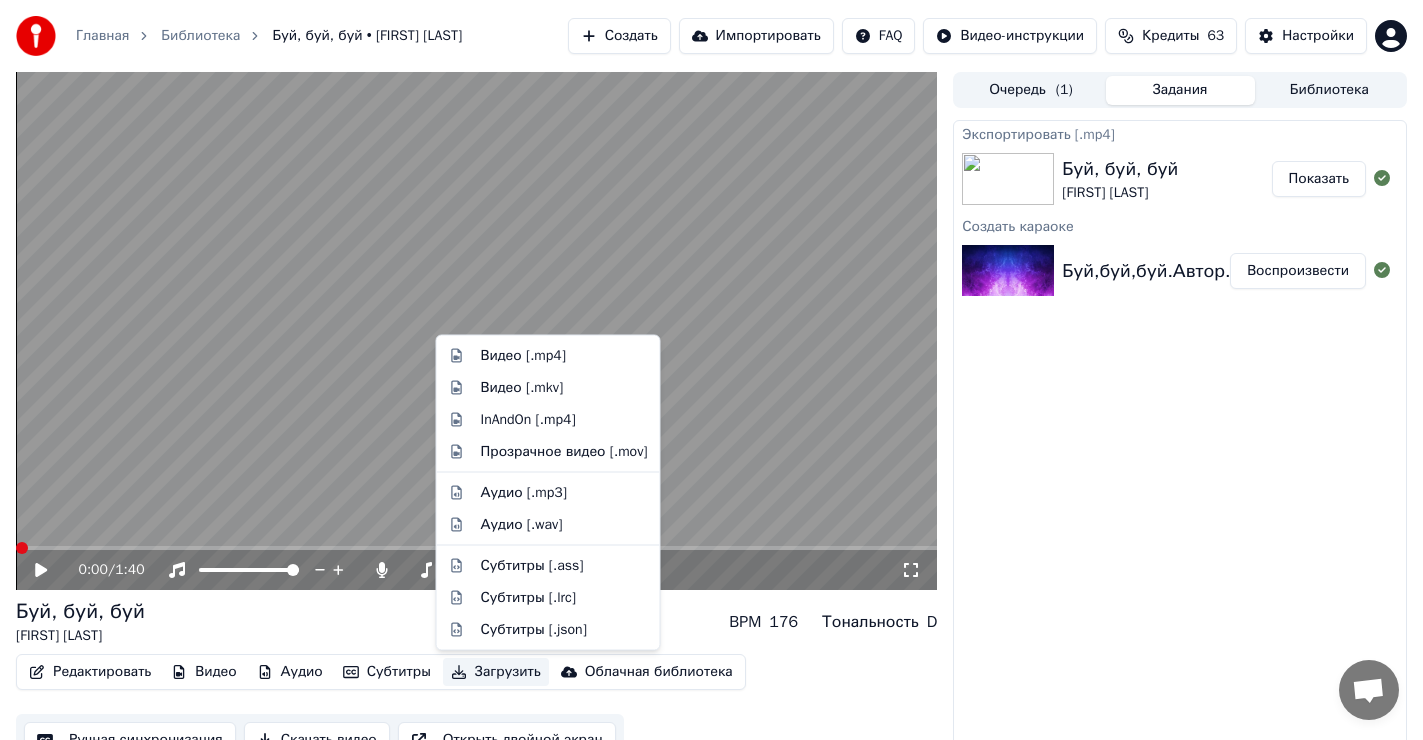 click on "Загрузить" at bounding box center [496, 672] 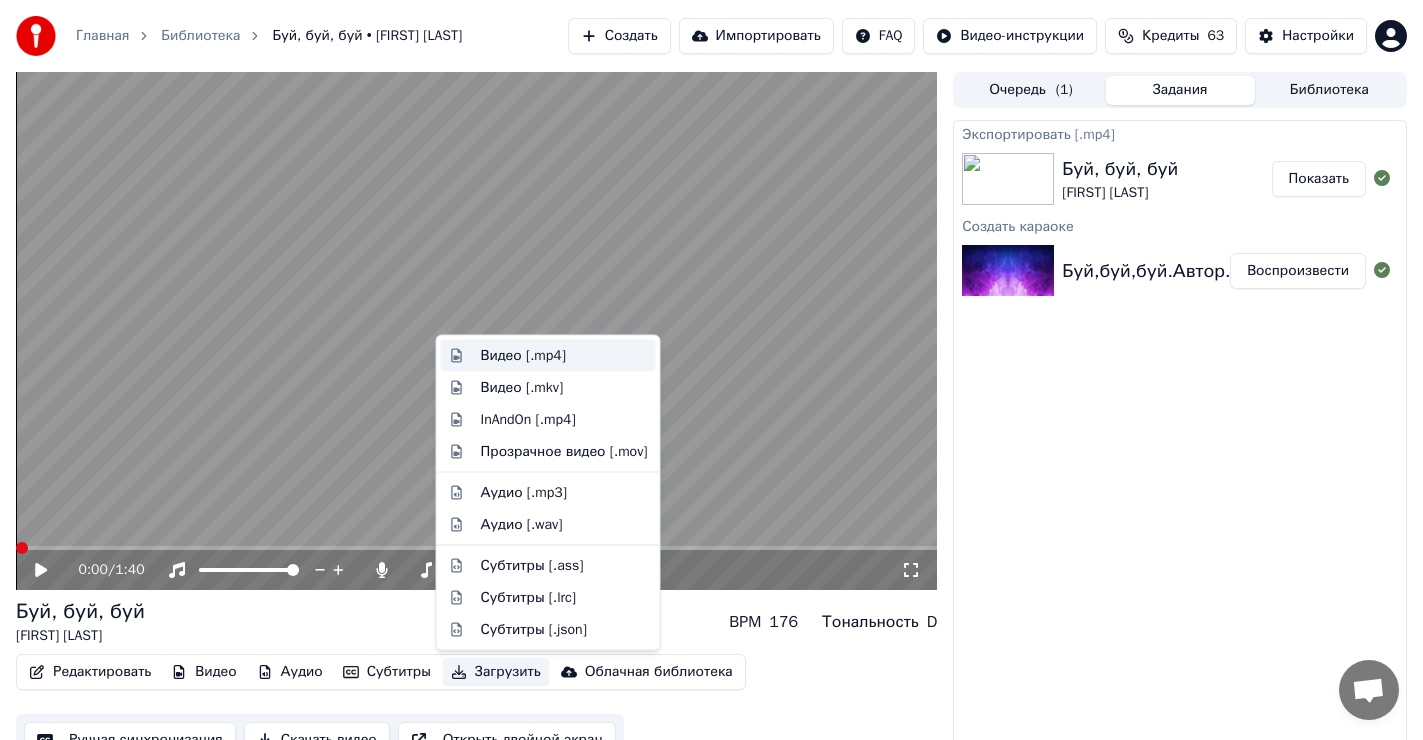 click on "Видео [.mp4]" at bounding box center (523, 356) 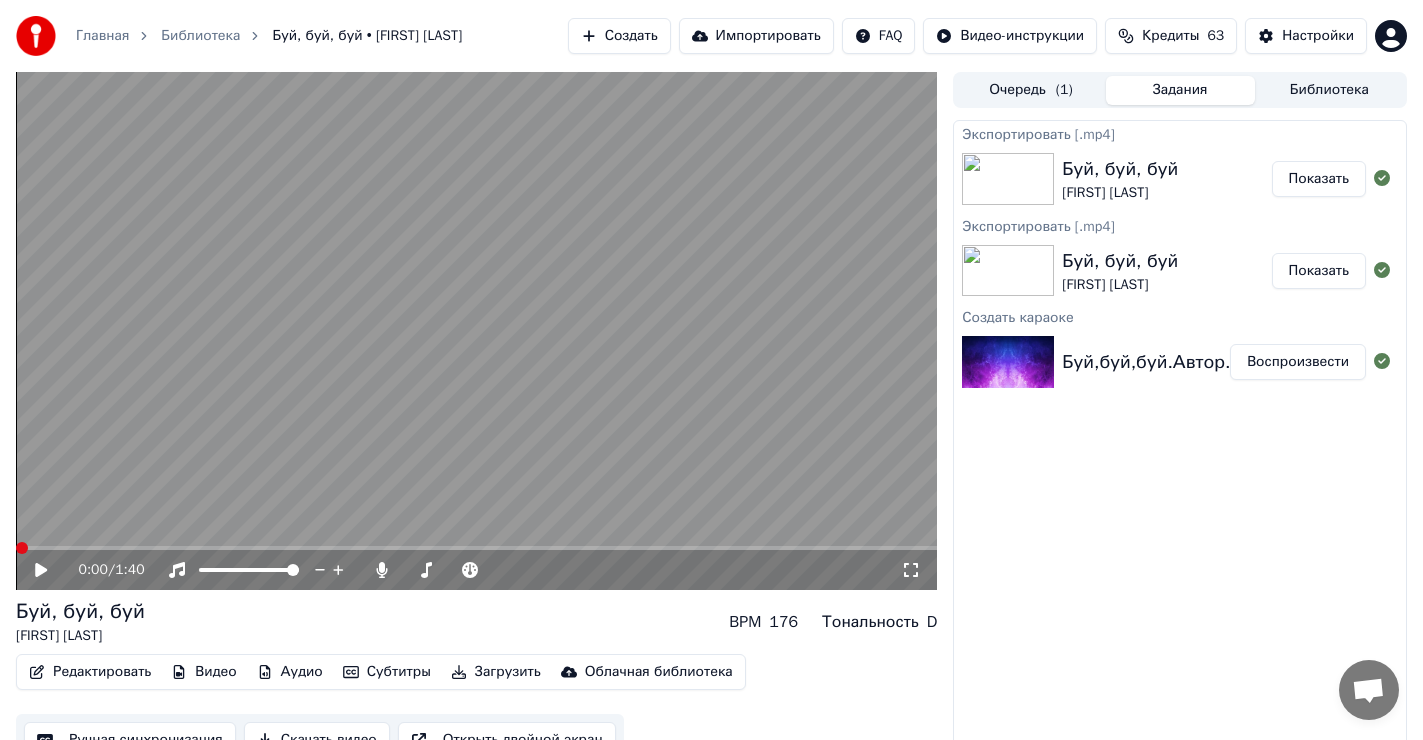 click on "Показать" at bounding box center [1319, 179] 